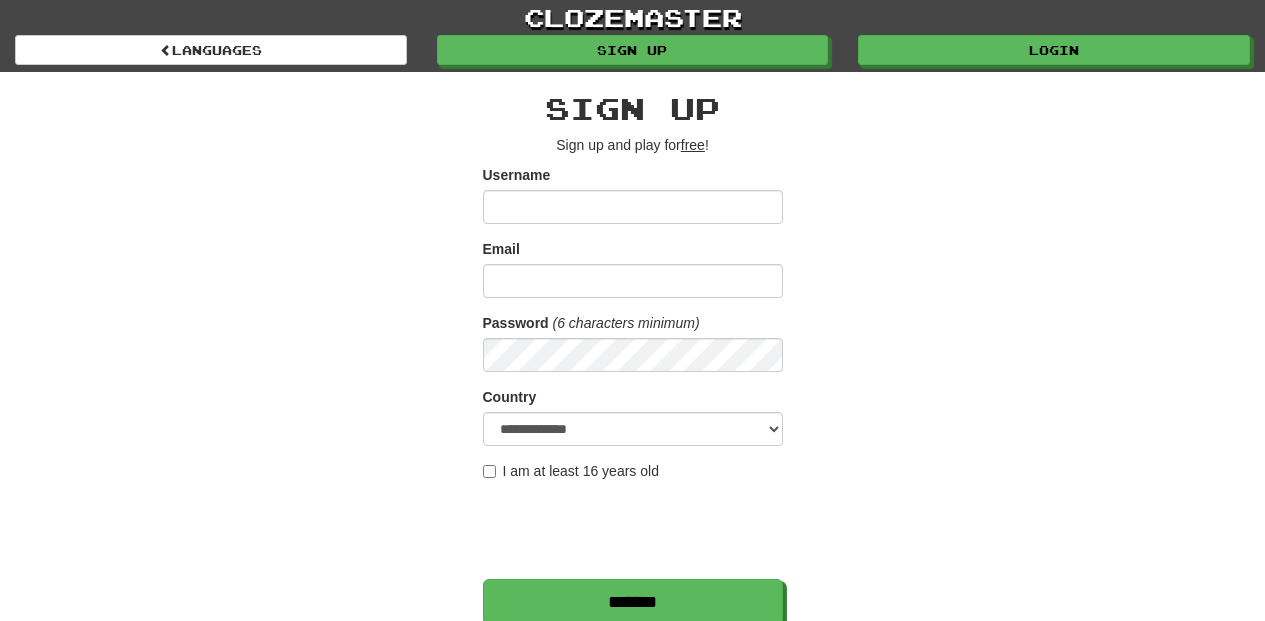 scroll, scrollTop: 0, scrollLeft: 0, axis: both 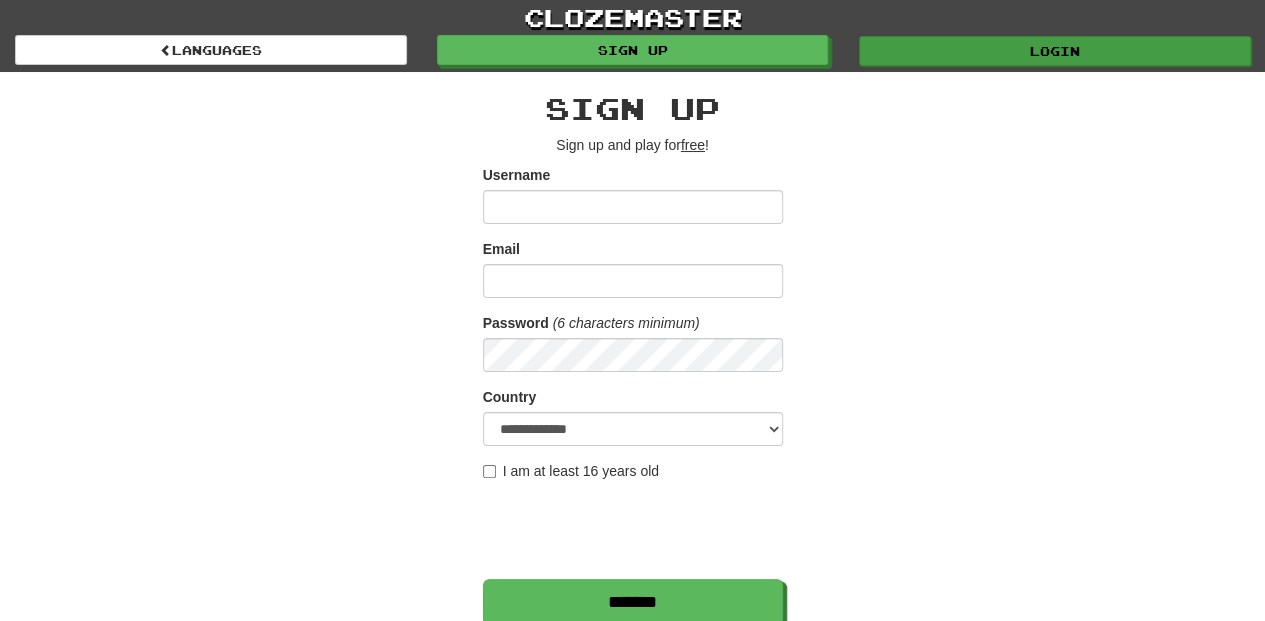 type on "**********" 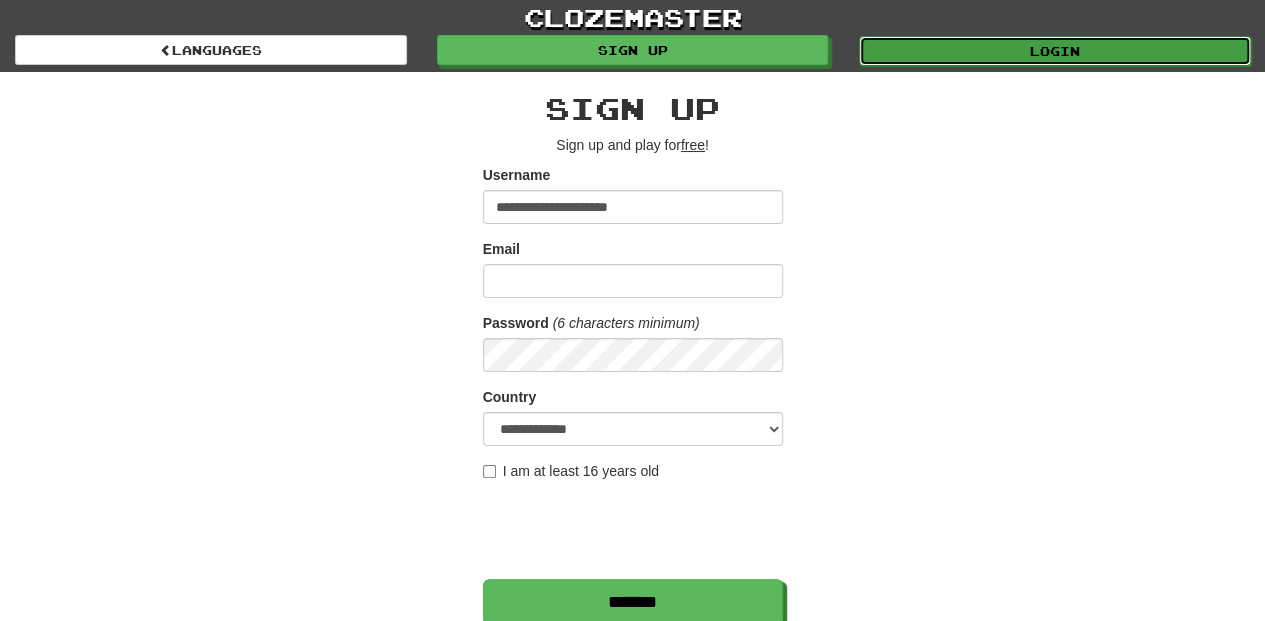 click on "Login" at bounding box center (1055, 51) 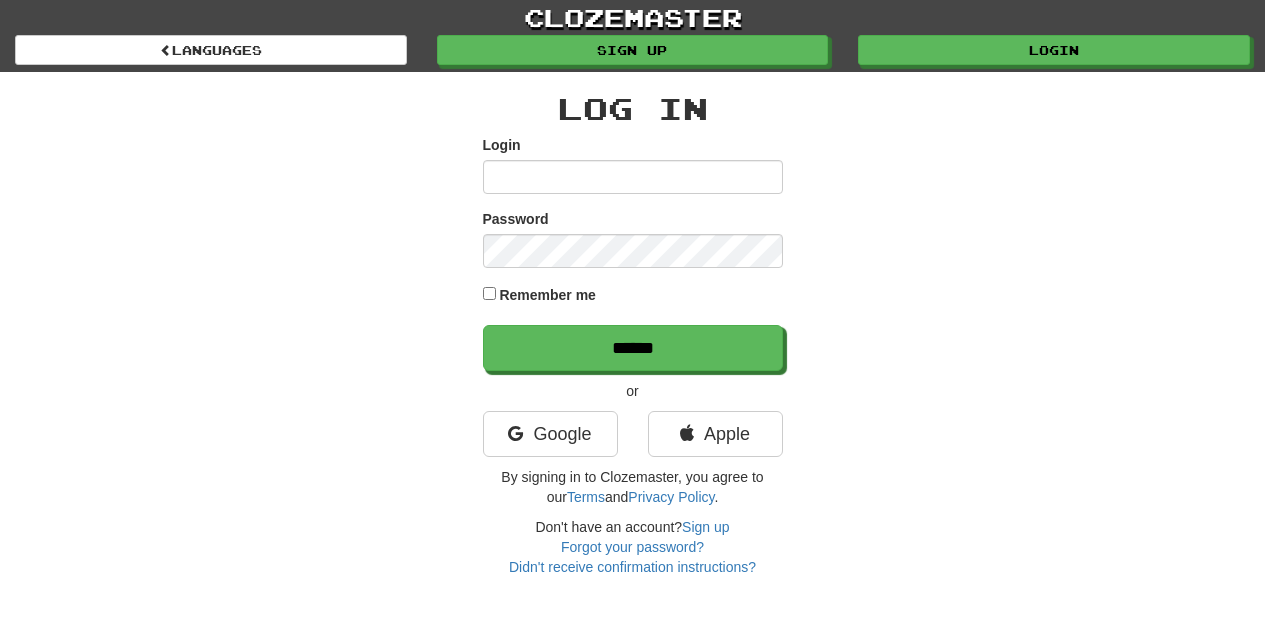 scroll, scrollTop: 0, scrollLeft: 0, axis: both 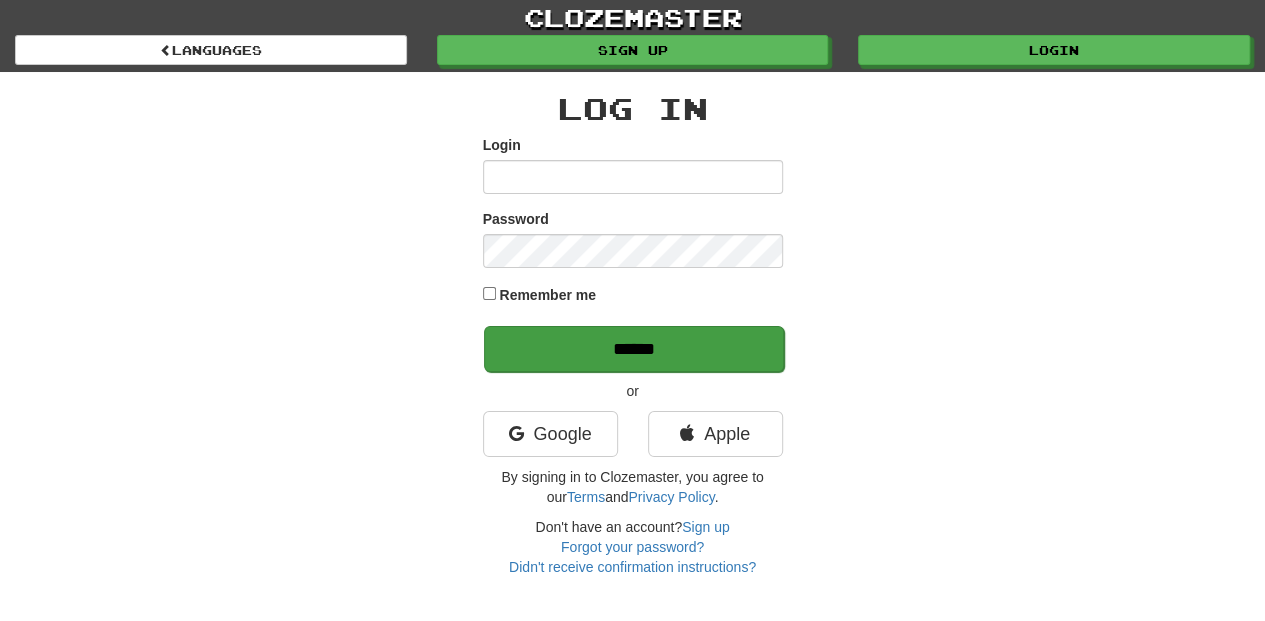 type on "**********" 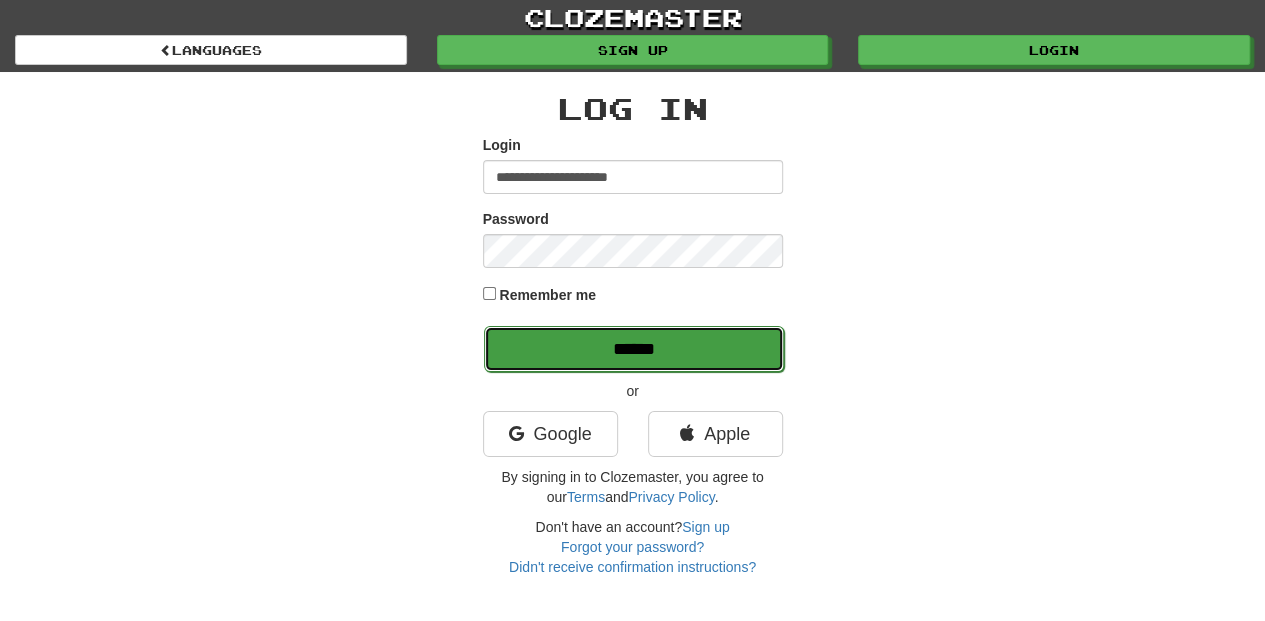 click on "******" at bounding box center (634, 349) 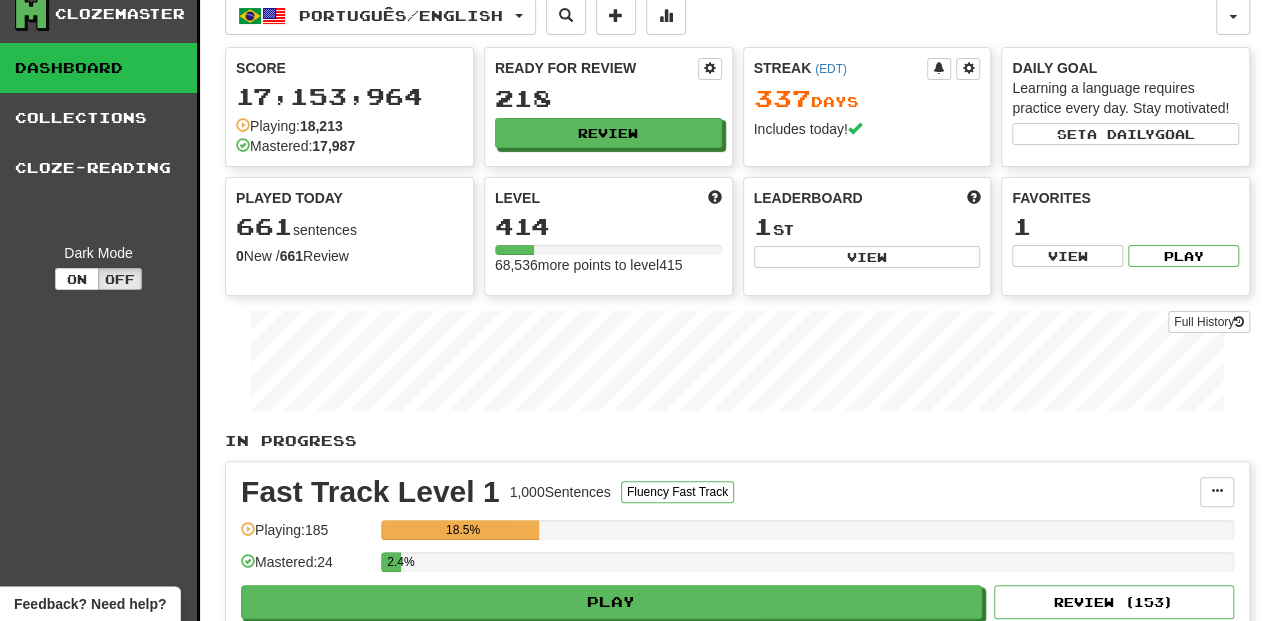 scroll, scrollTop: 0, scrollLeft: 0, axis: both 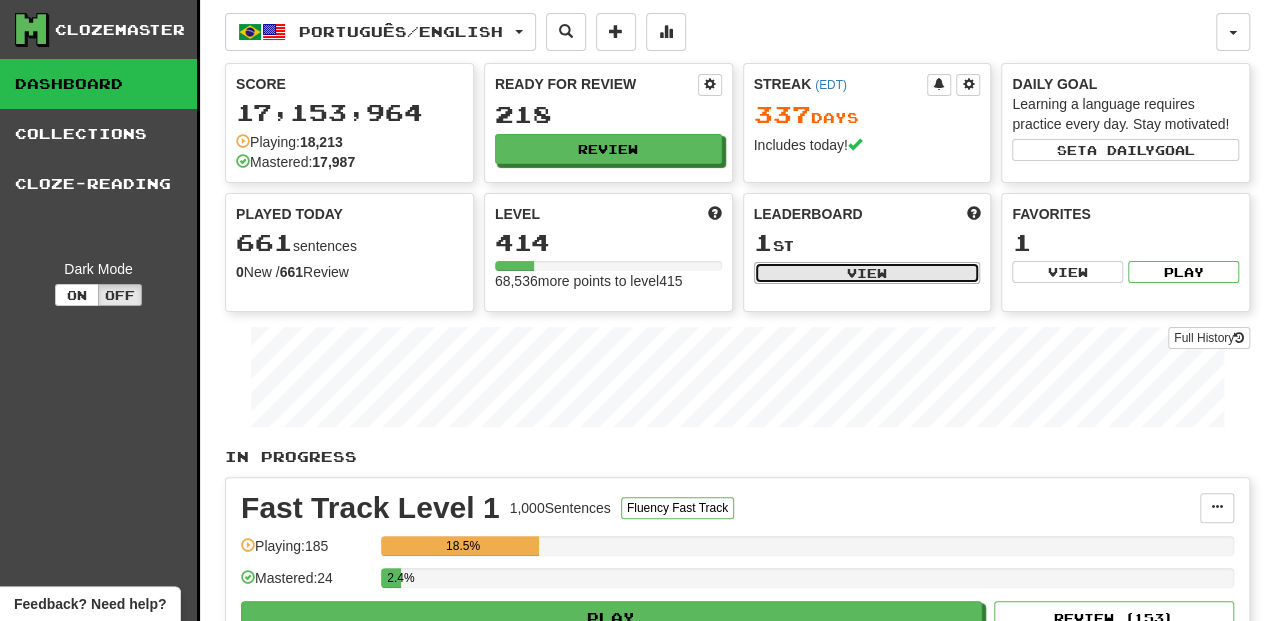 click on "View" at bounding box center (867, 273) 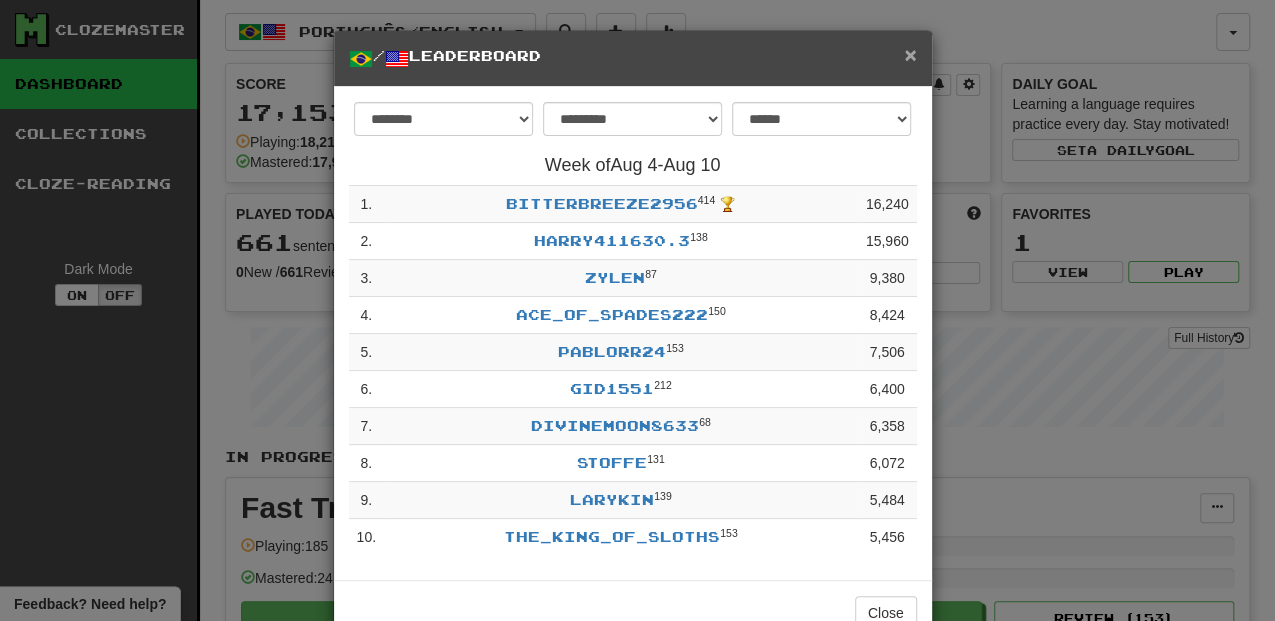 click on "×" at bounding box center (910, 54) 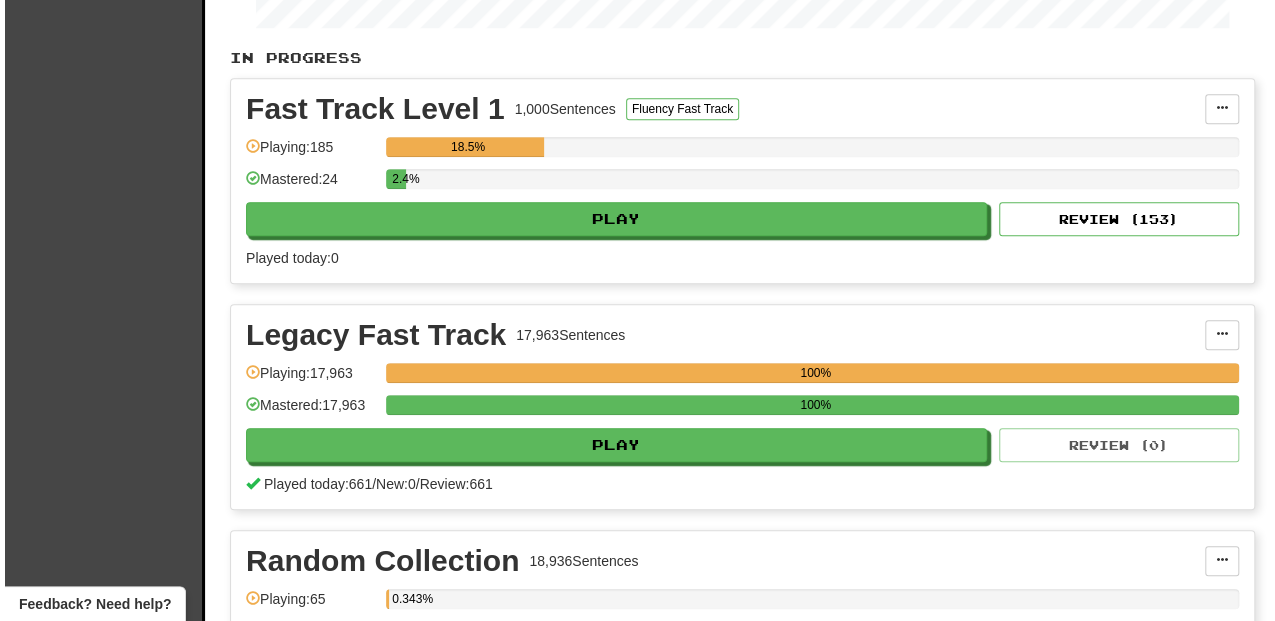 scroll, scrollTop: 400, scrollLeft: 0, axis: vertical 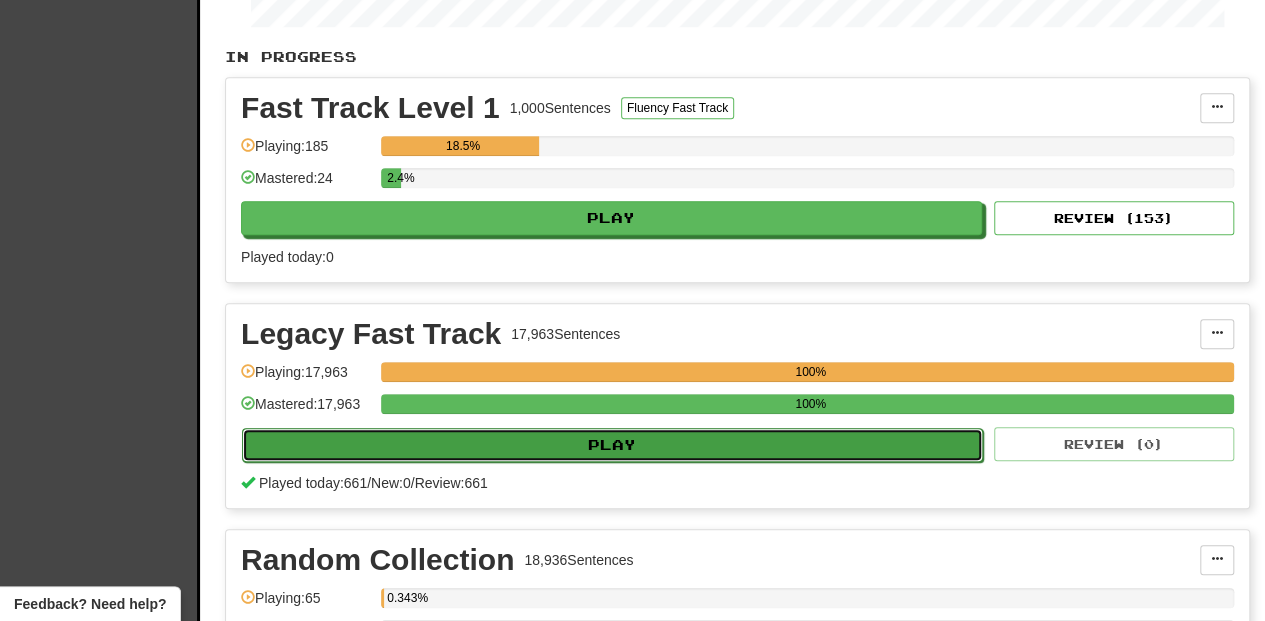 click on "Play" at bounding box center (612, 445) 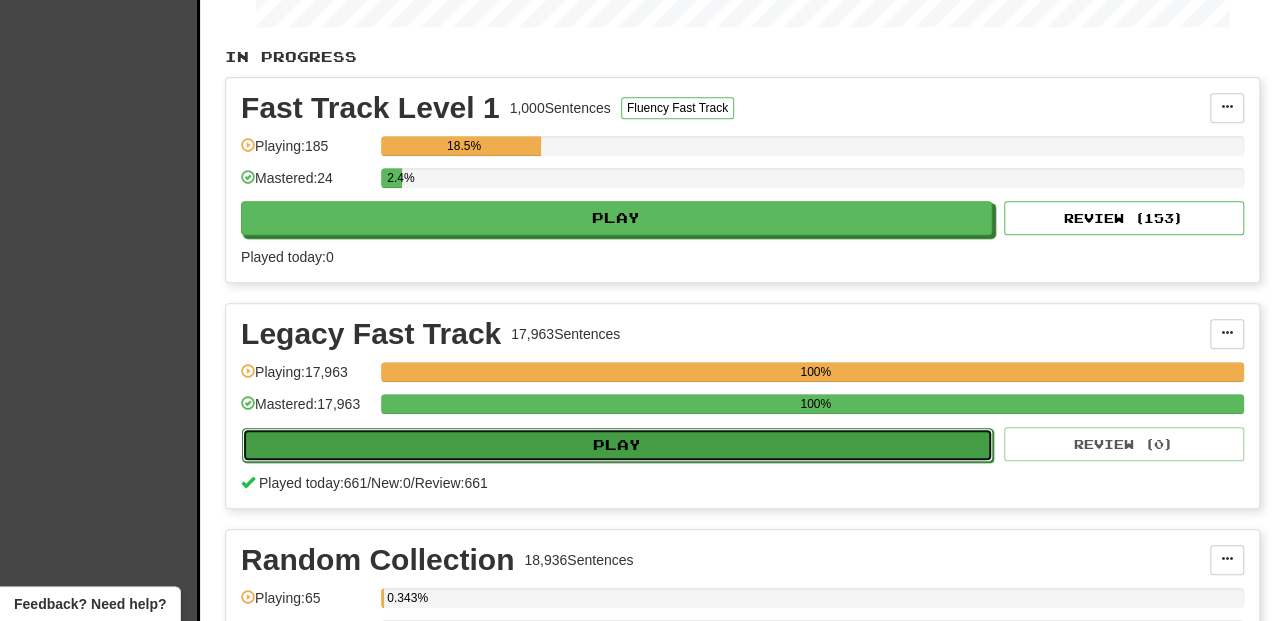 select on "**" 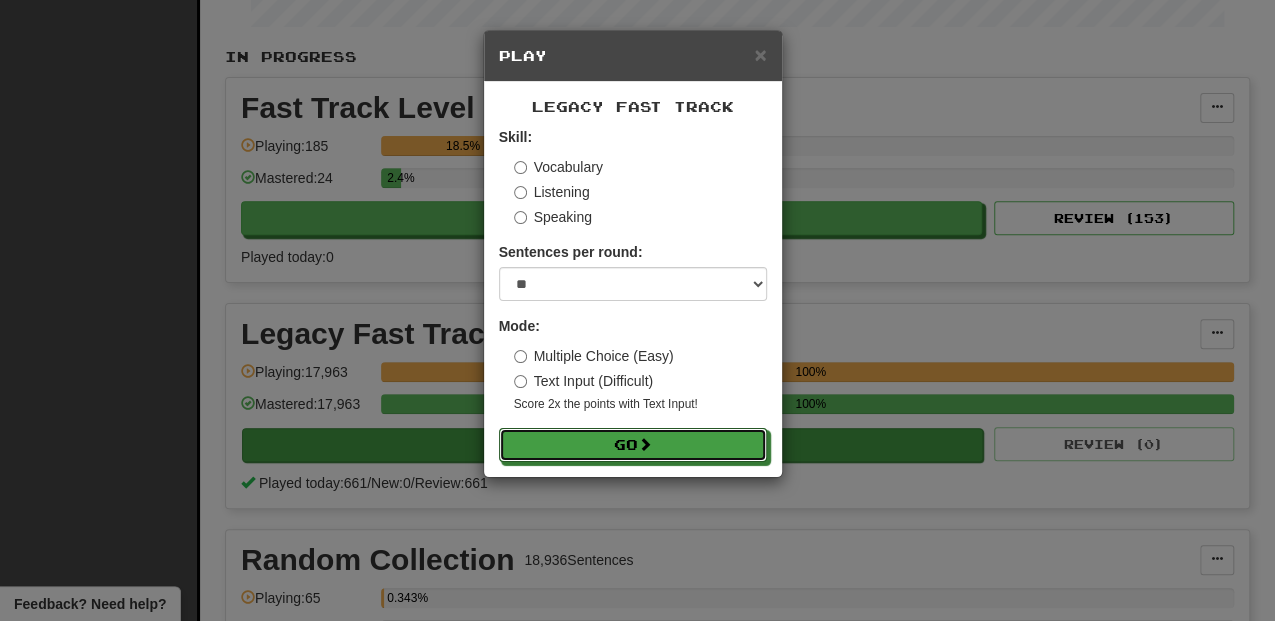 click on "Go" at bounding box center (633, 445) 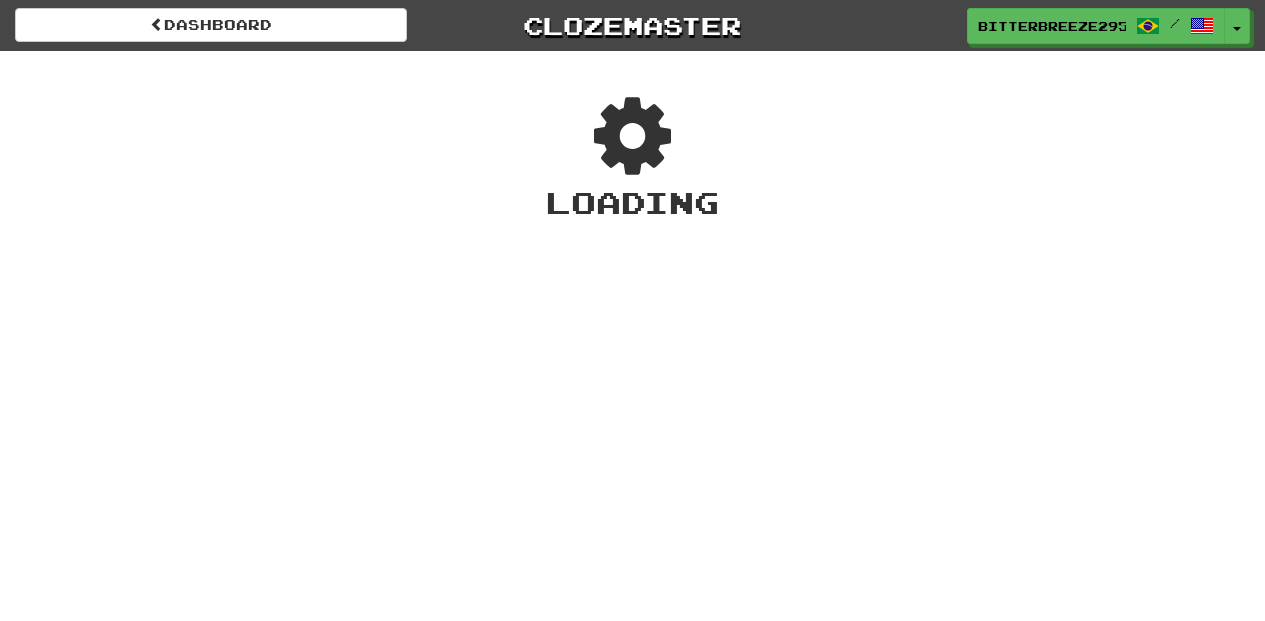 scroll, scrollTop: 0, scrollLeft: 0, axis: both 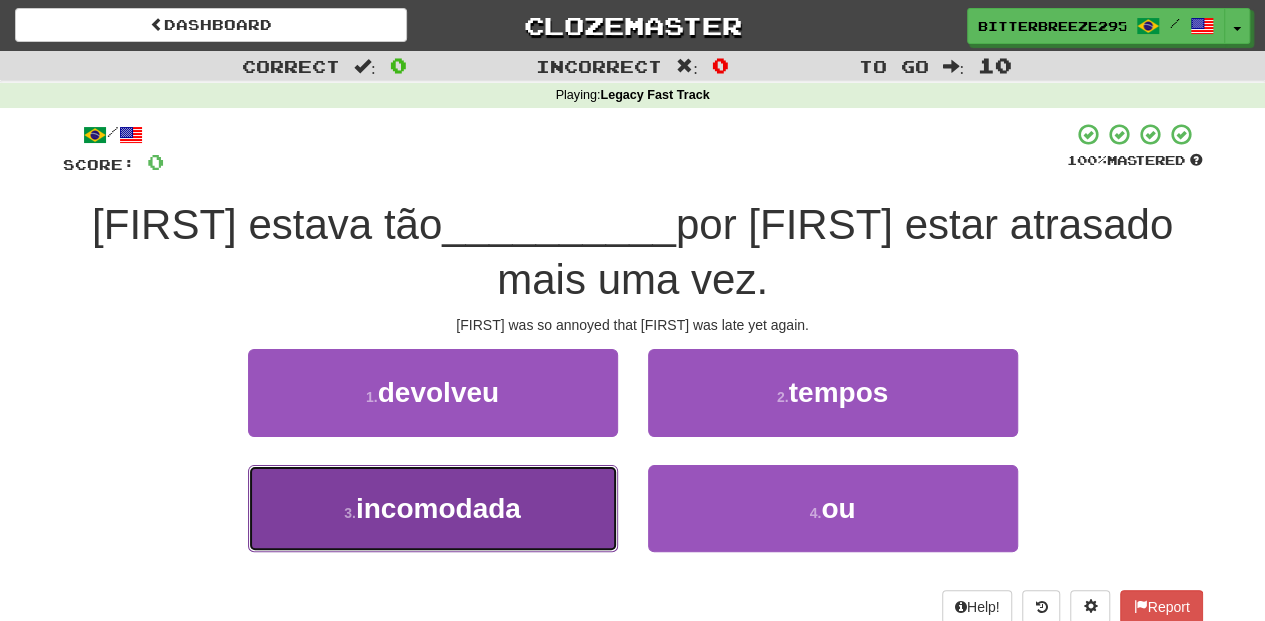 click on "3 .  incomodada" at bounding box center (433, 508) 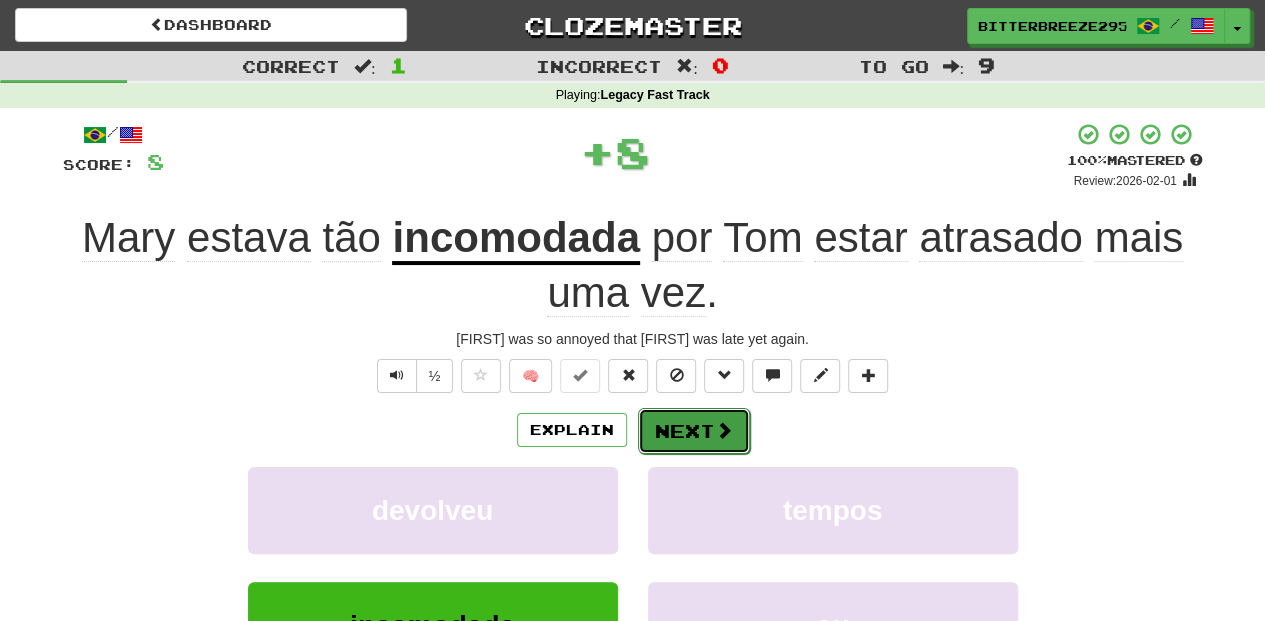 click on "Next" at bounding box center (694, 431) 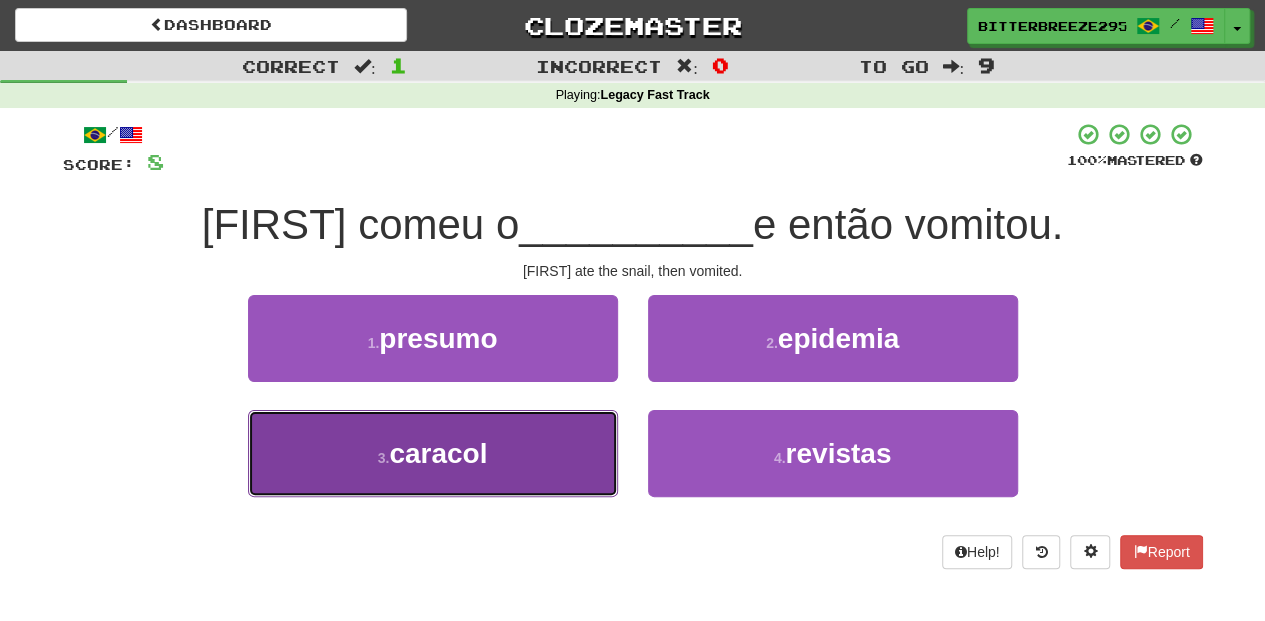 click on "3 .  caracol" at bounding box center (433, 453) 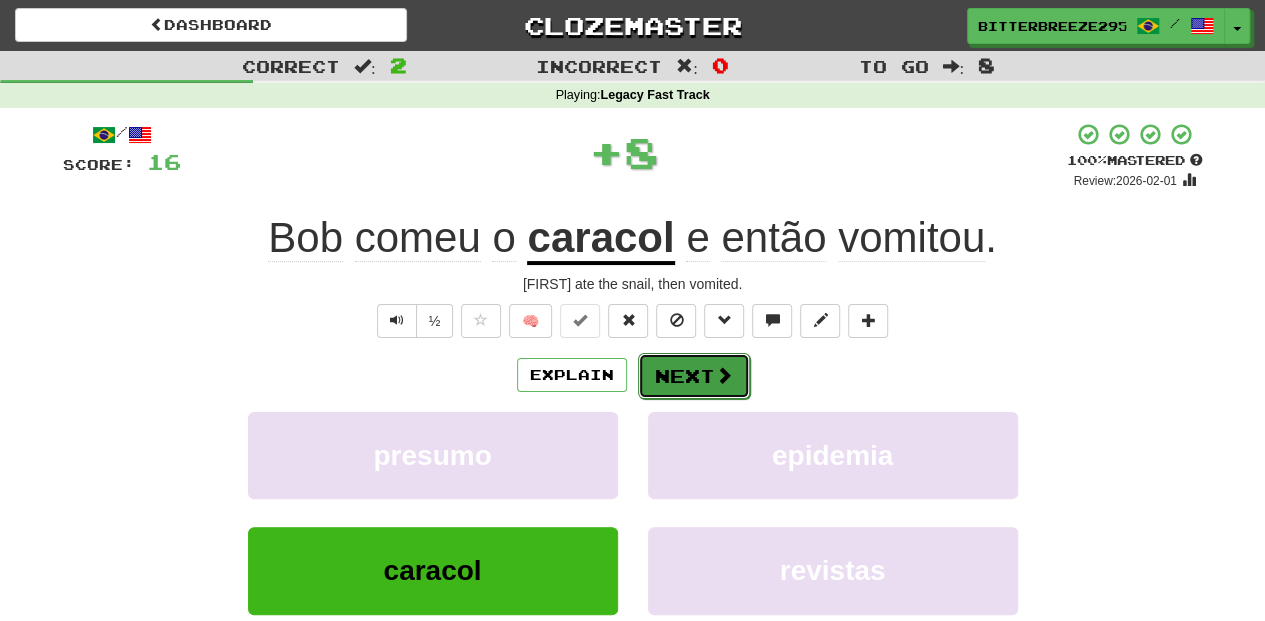 click on "Next" at bounding box center [694, 376] 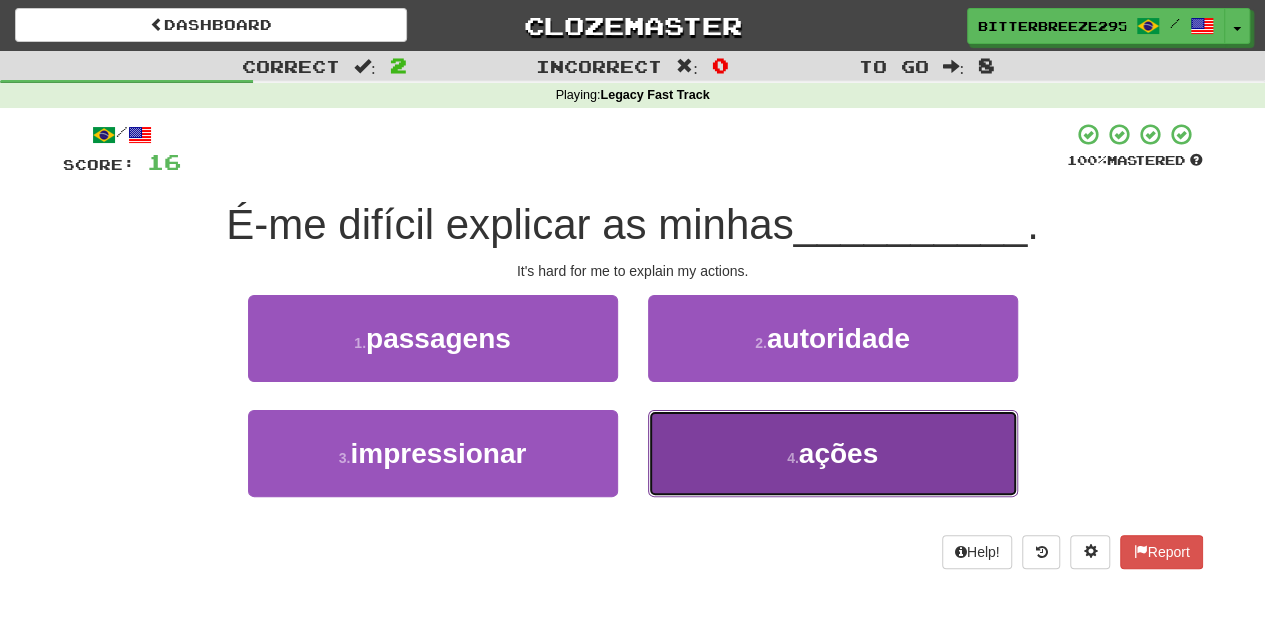 click on "4 .  ações" at bounding box center [833, 453] 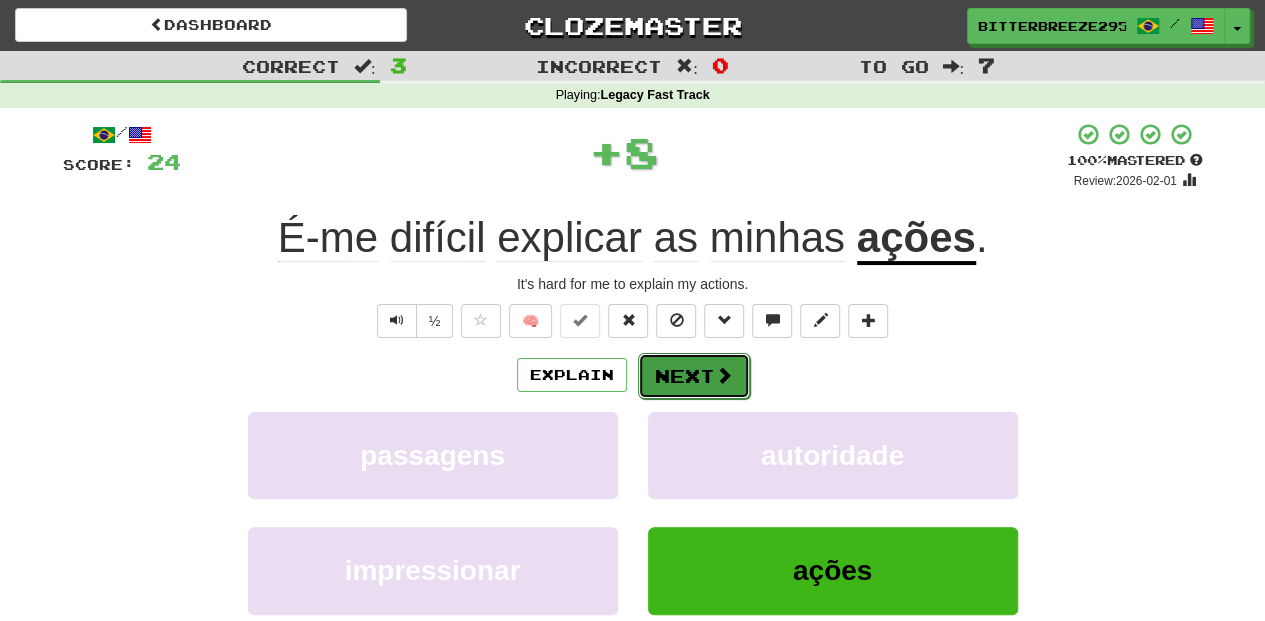click on "Next" at bounding box center [694, 376] 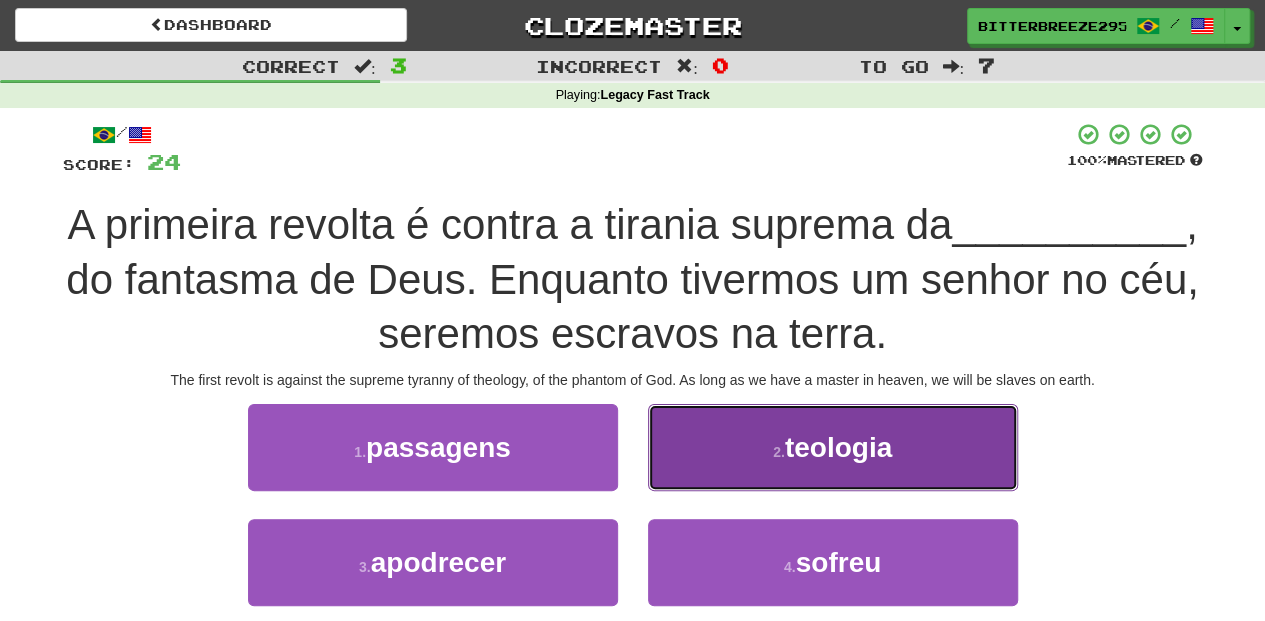 click on "2 .  teologia" at bounding box center (833, 447) 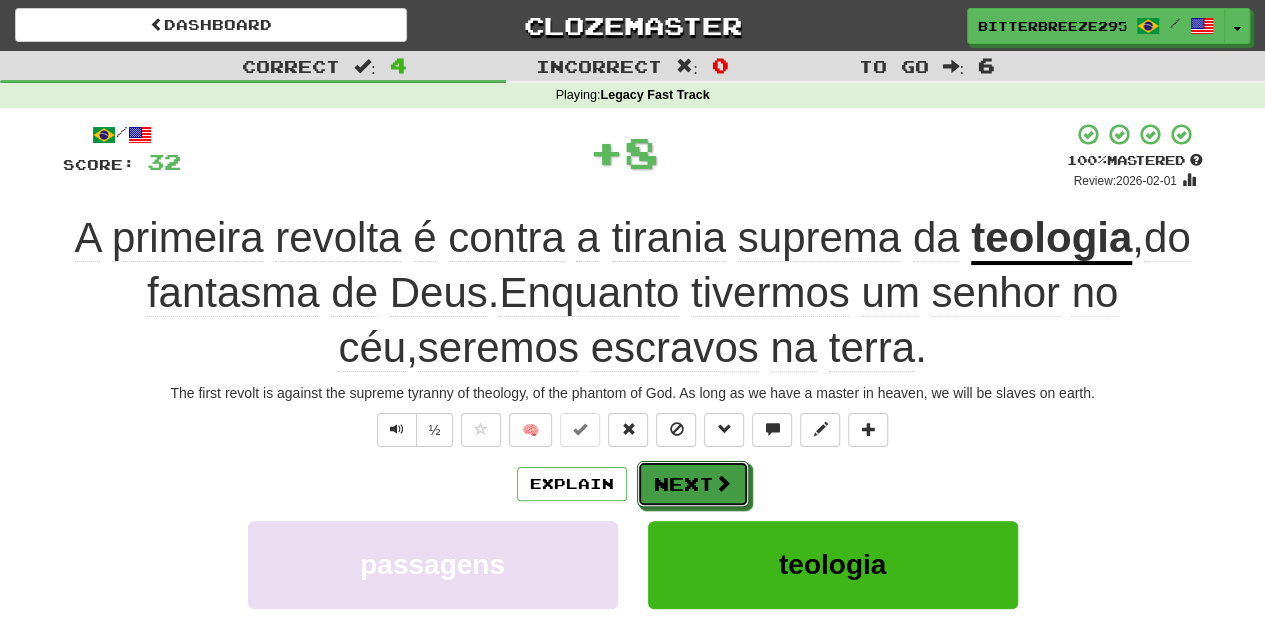 click on "Next" at bounding box center [693, 484] 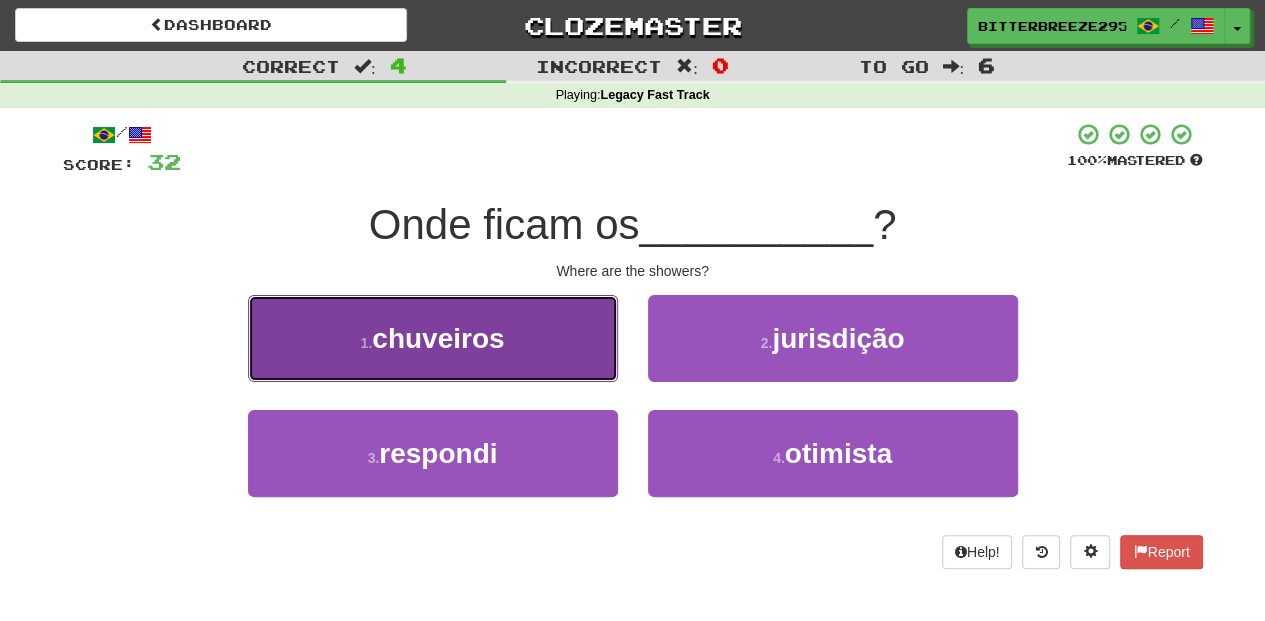 click on "1 .  chuveiros" at bounding box center (433, 338) 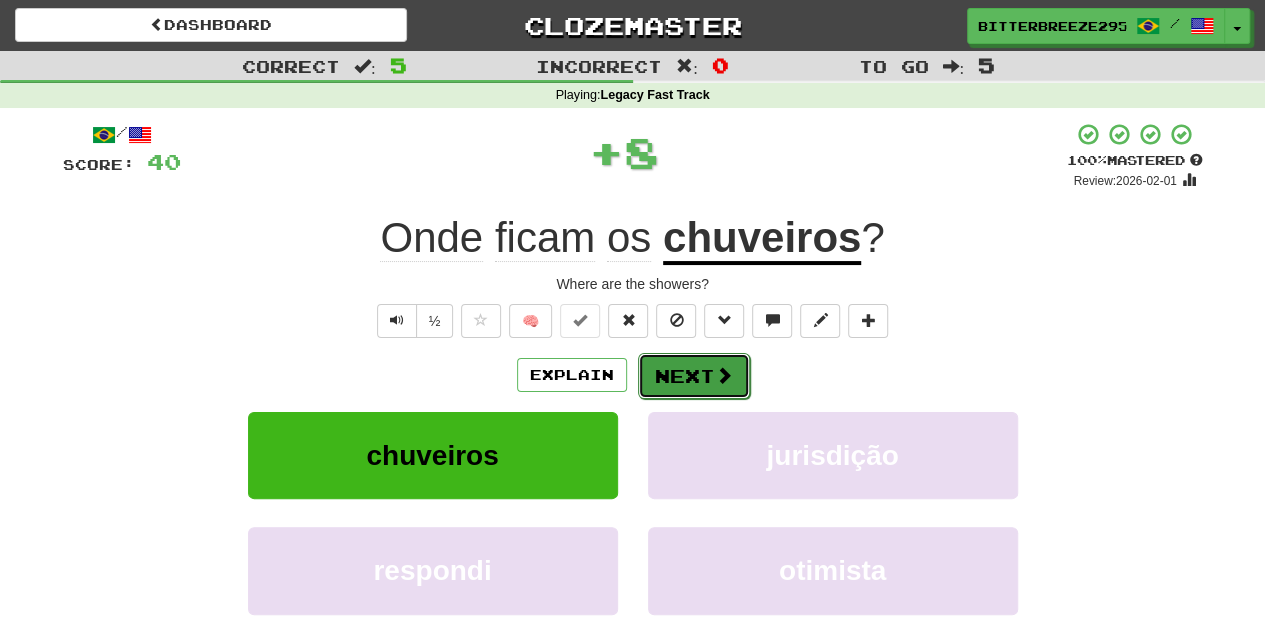 click on "Next" at bounding box center (694, 376) 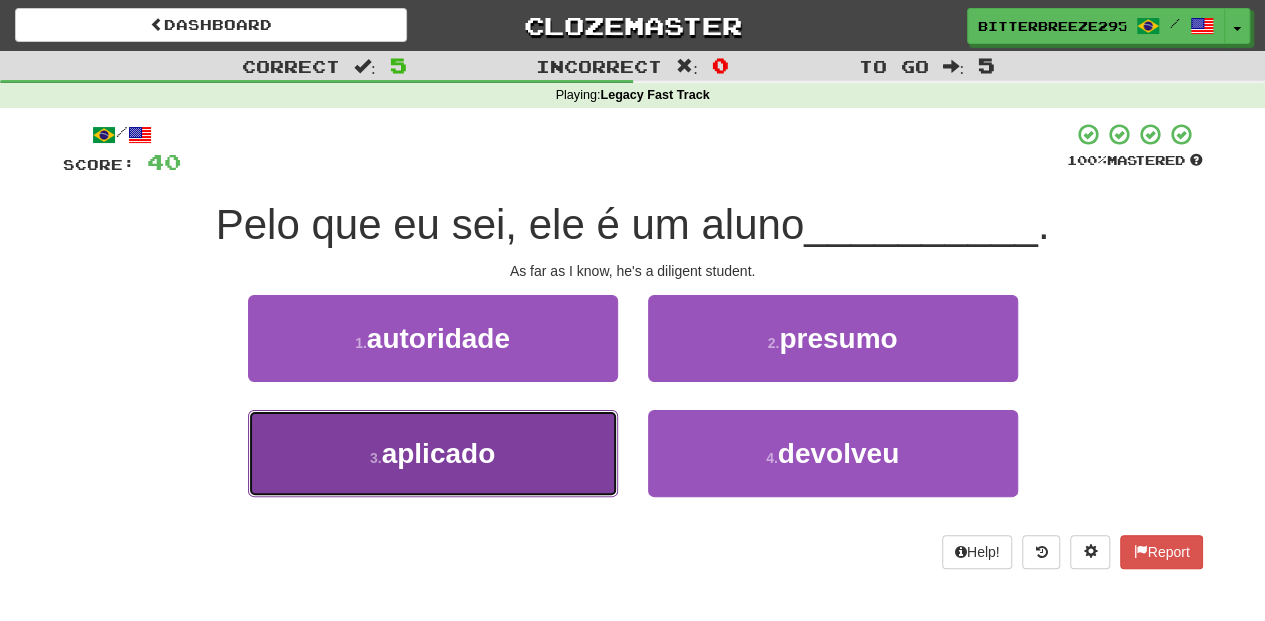 click on "3 .  aplicado" at bounding box center [433, 453] 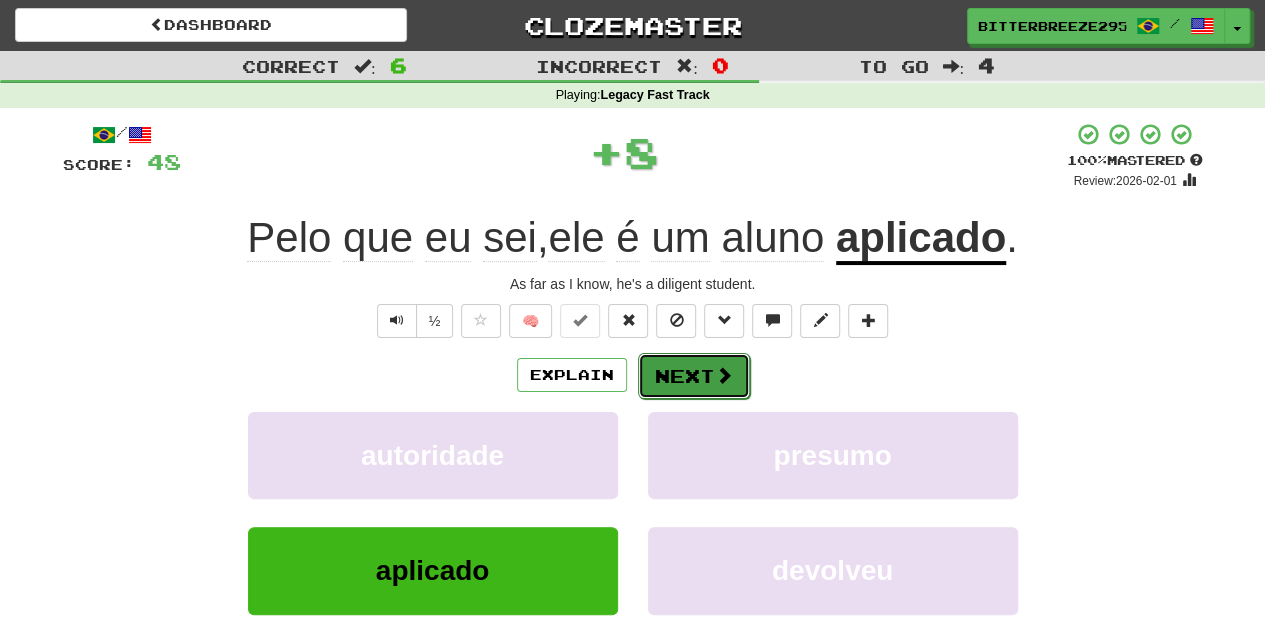 click on "Next" at bounding box center (694, 376) 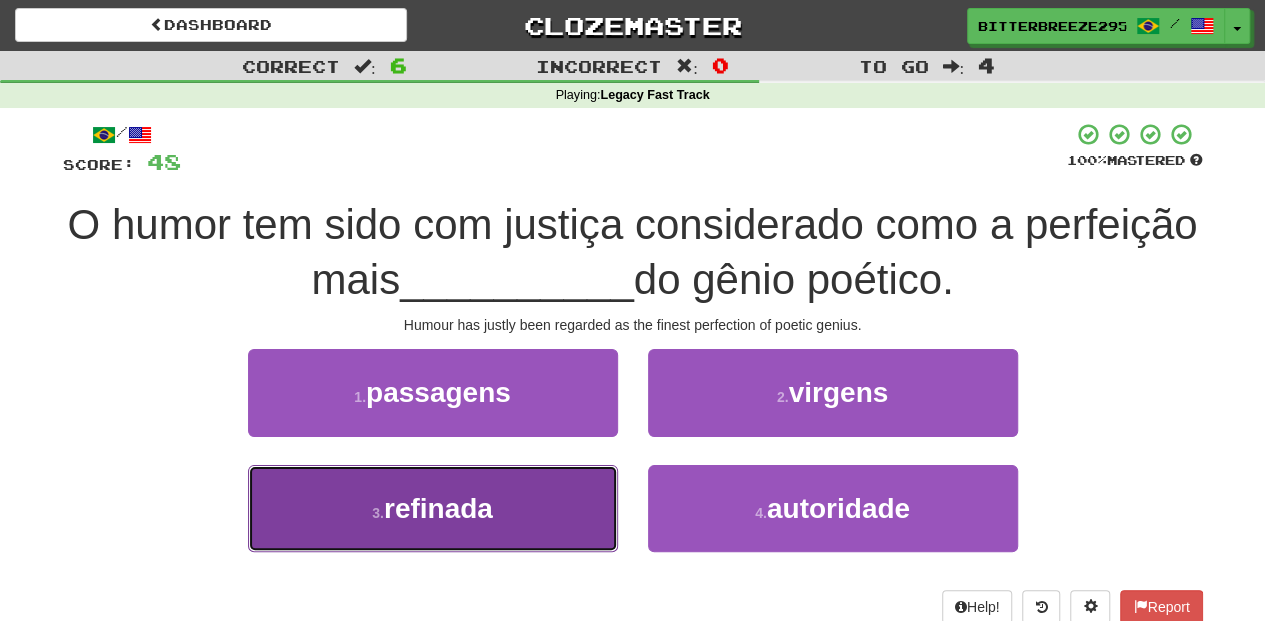 click on "3 .  refinada" at bounding box center [433, 508] 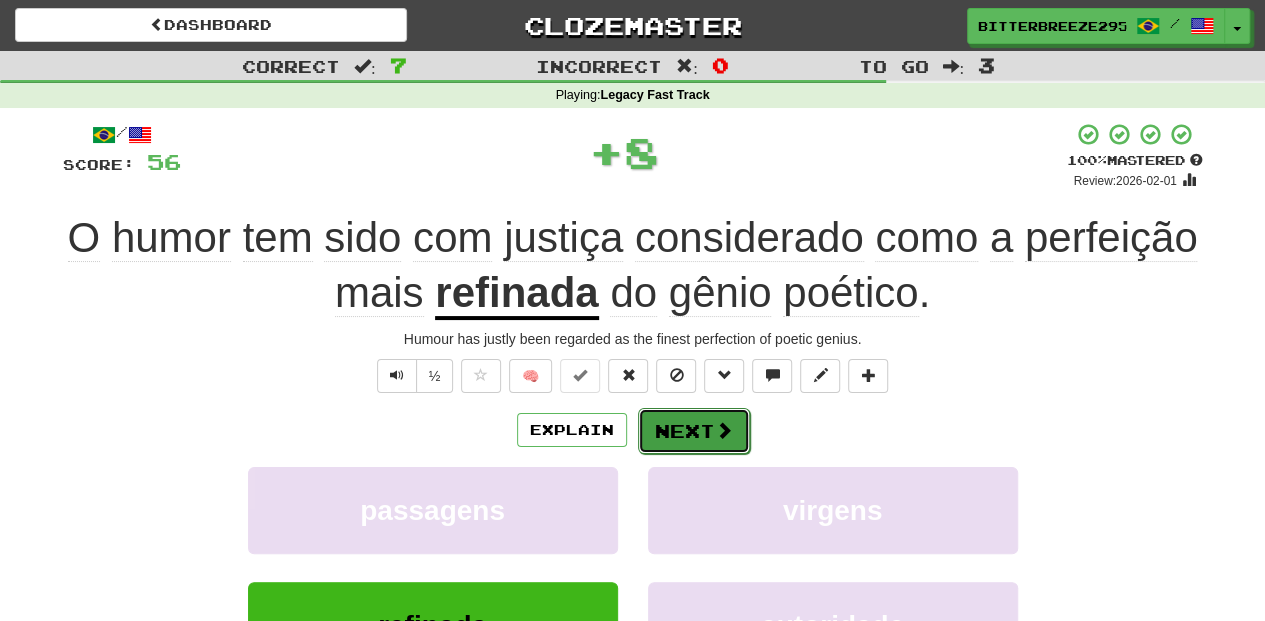 click on "Next" at bounding box center [694, 431] 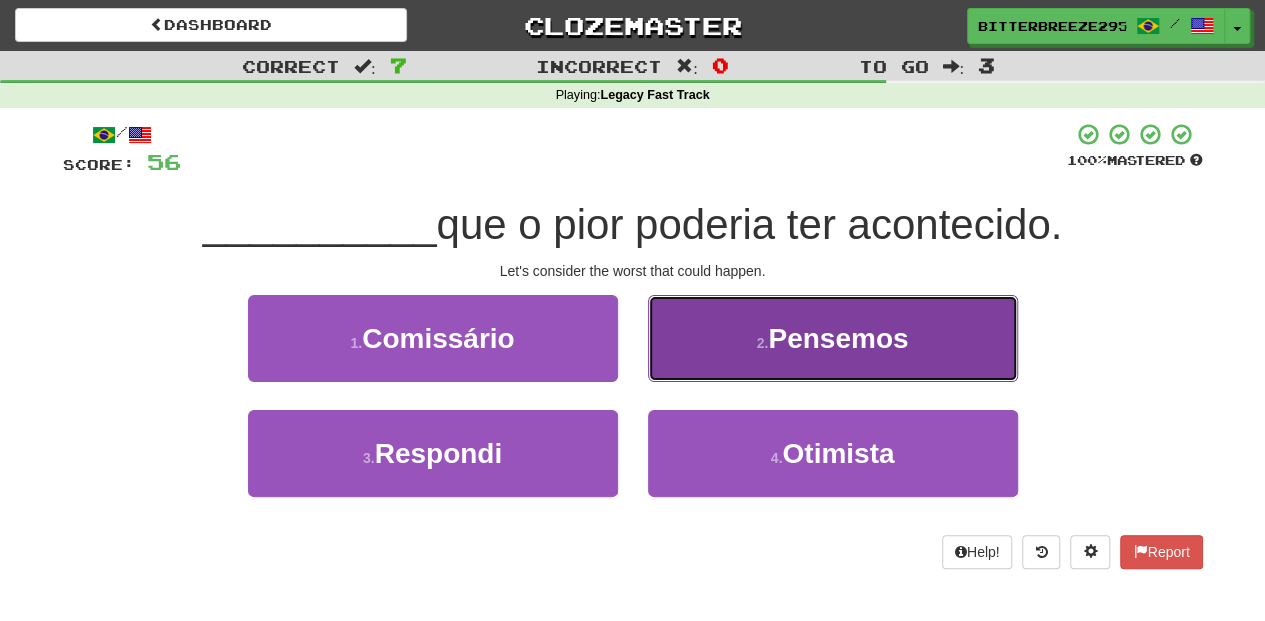 click on "2 .  Pensemos" at bounding box center [833, 338] 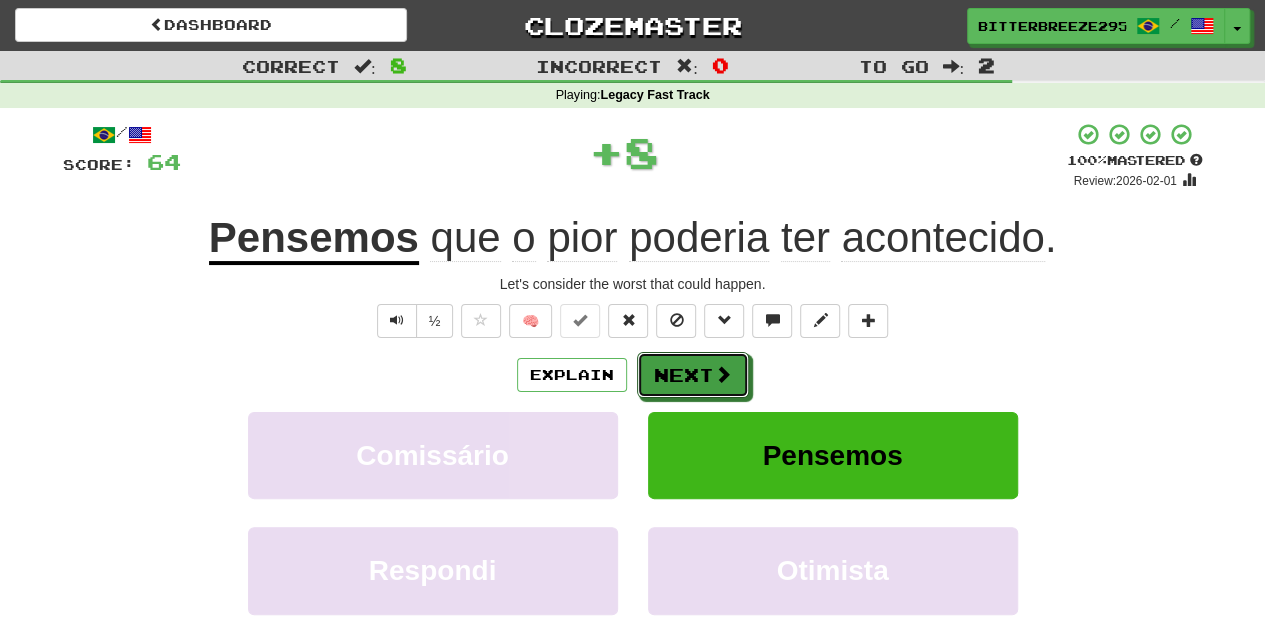 click on "Next" at bounding box center [693, 375] 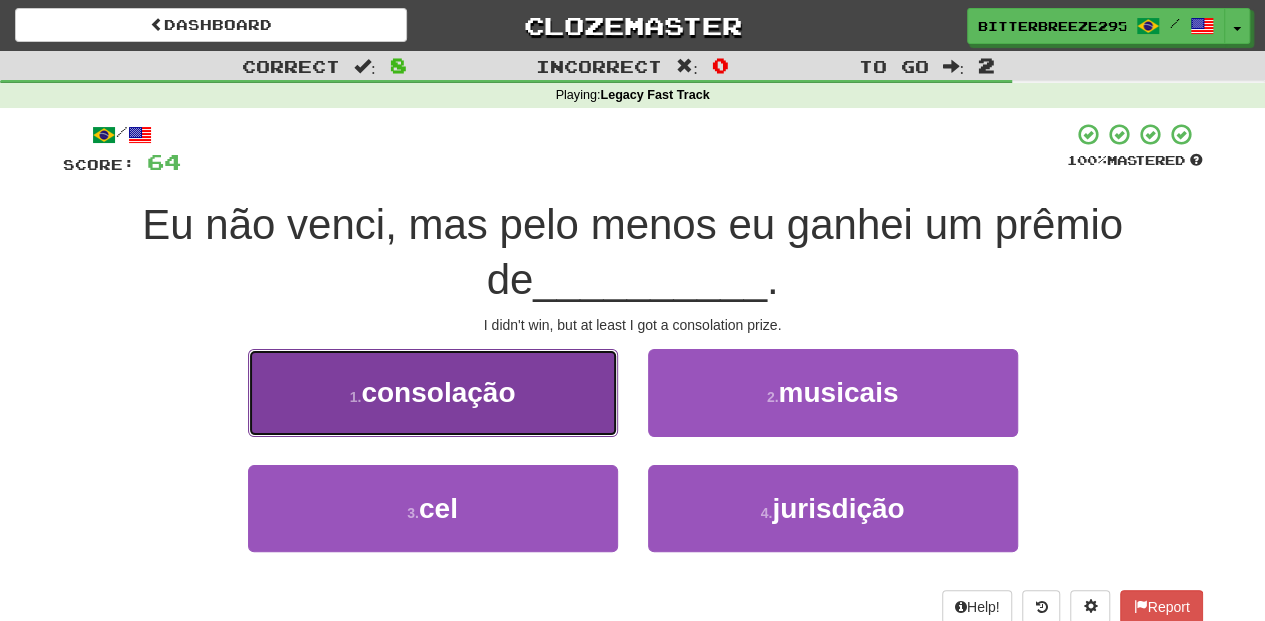 click on "1 .  consolação" at bounding box center [433, 392] 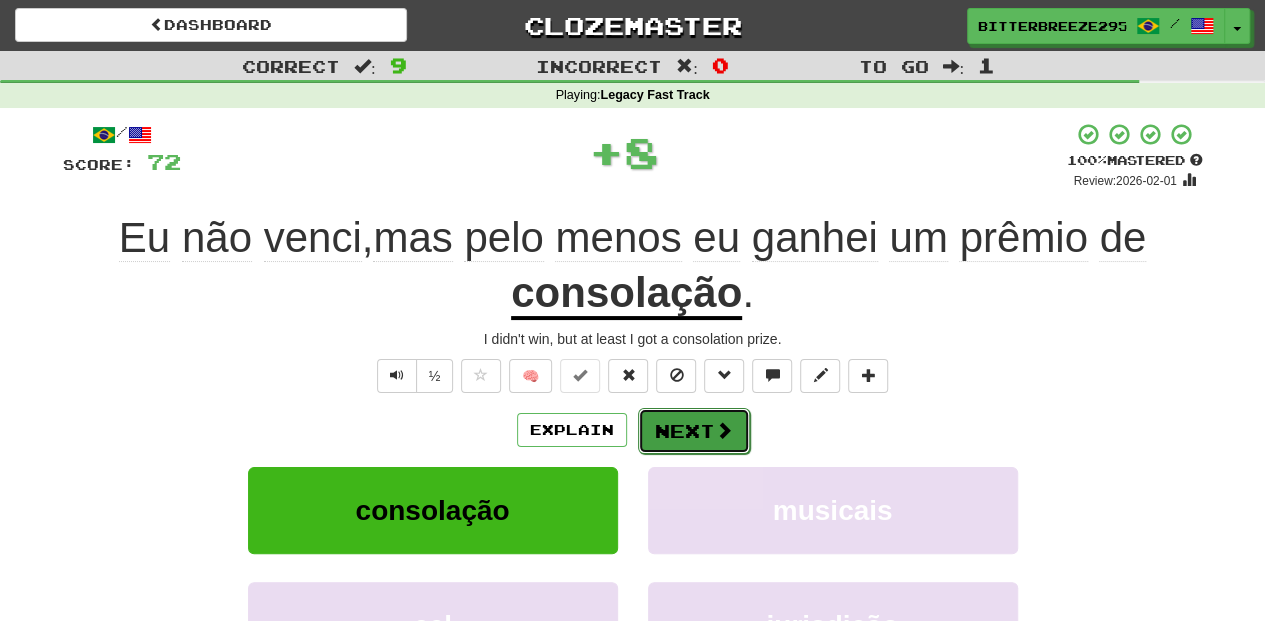 click on "Next" at bounding box center (694, 431) 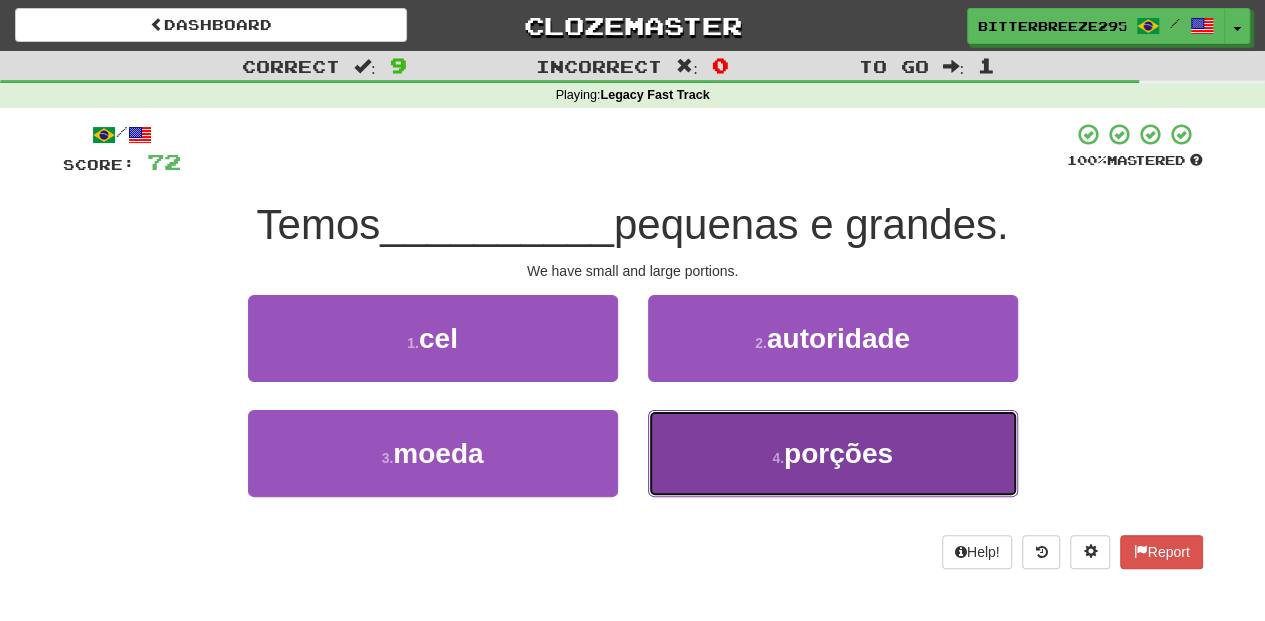 click on "4 .  porções" at bounding box center [833, 453] 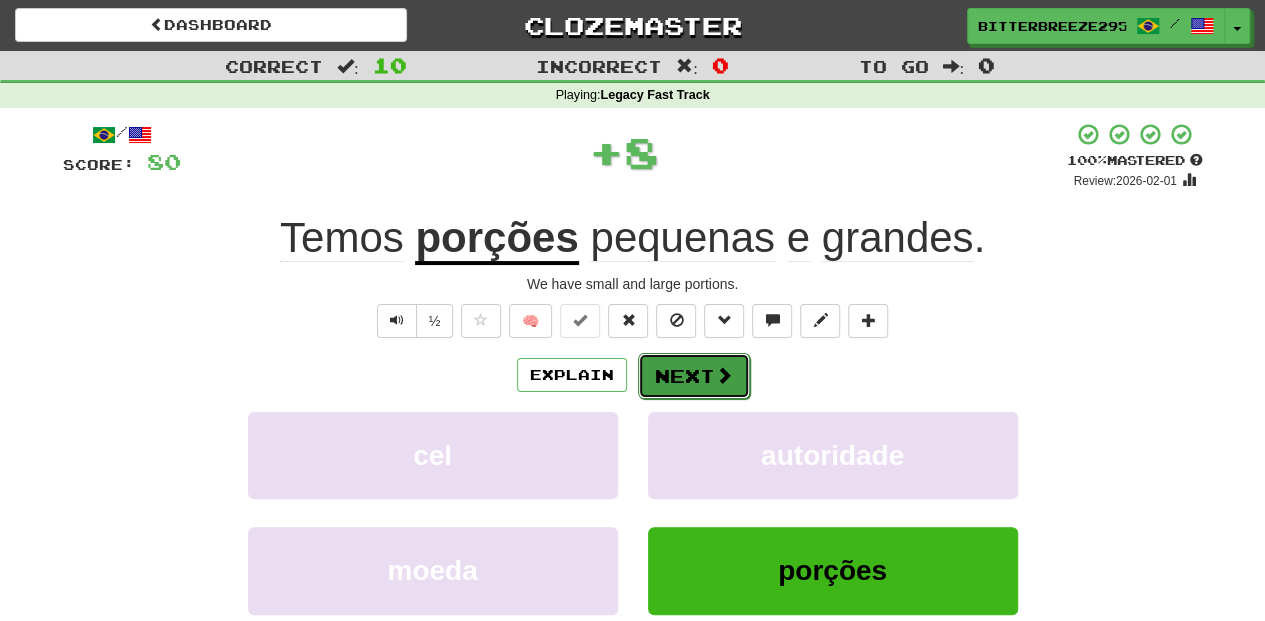 click on "Next" at bounding box center [694, 376] 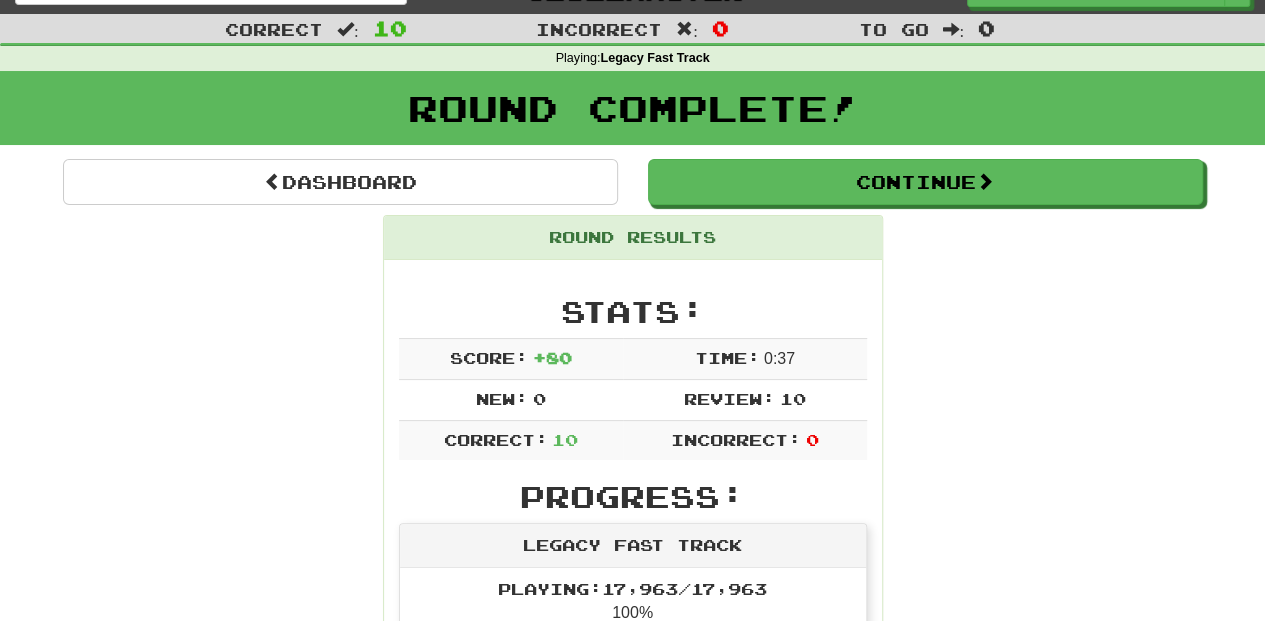 scroll, scrollTop: 0, scrollLeft: 0, axis: both 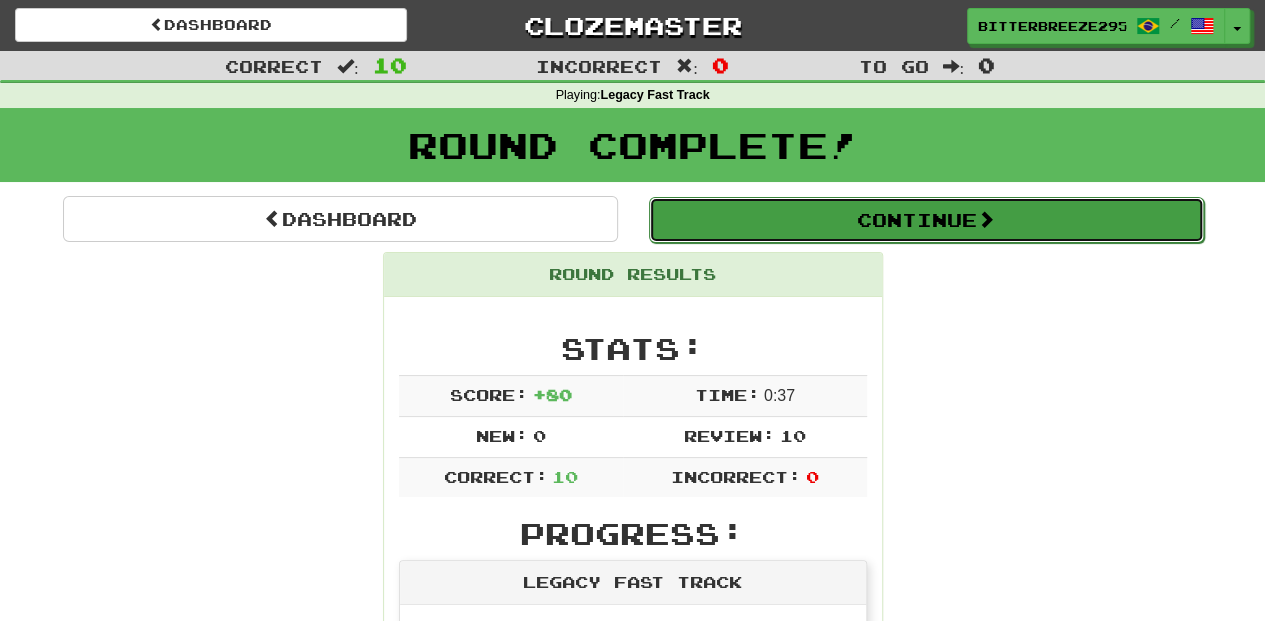 click on "Continue" at bounding box center (926, 220) 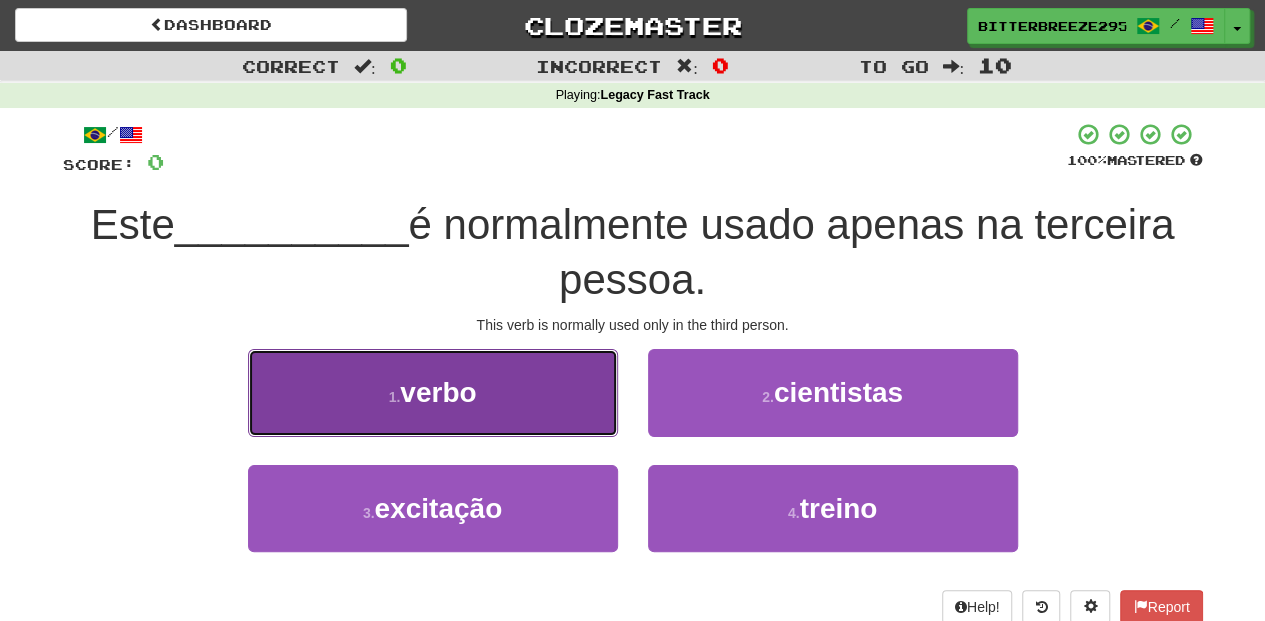click on "1 .  verbo" at bounding box center (433, 392) 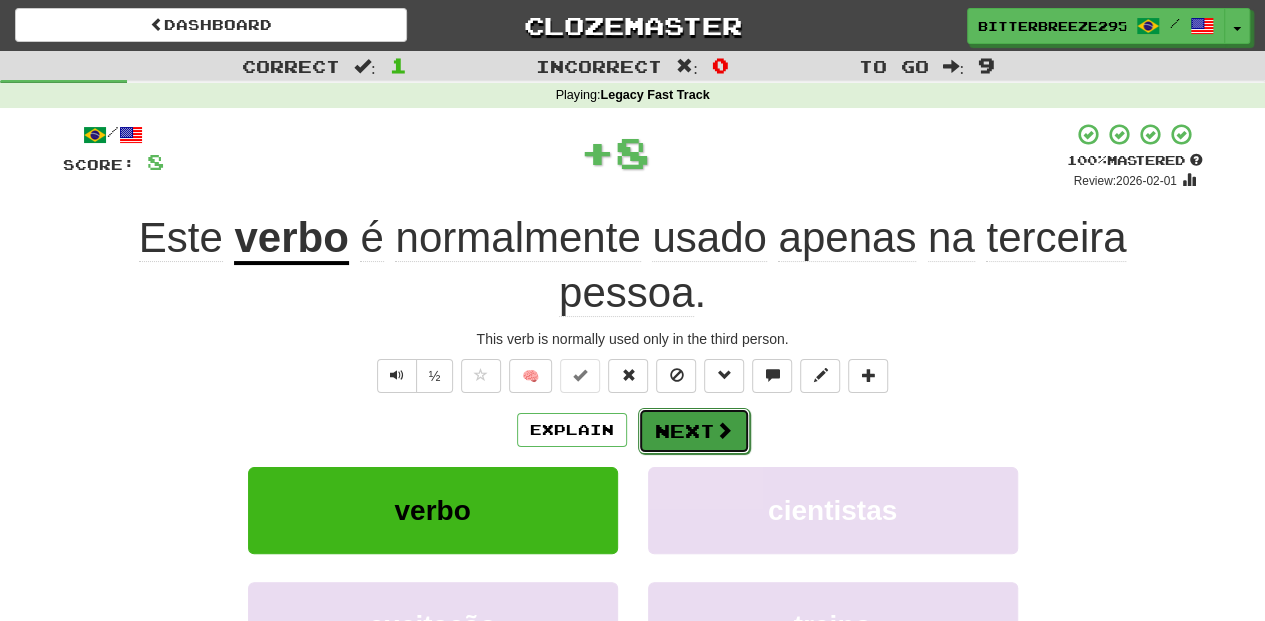 click on "Next" at bounding box center (694, 431) 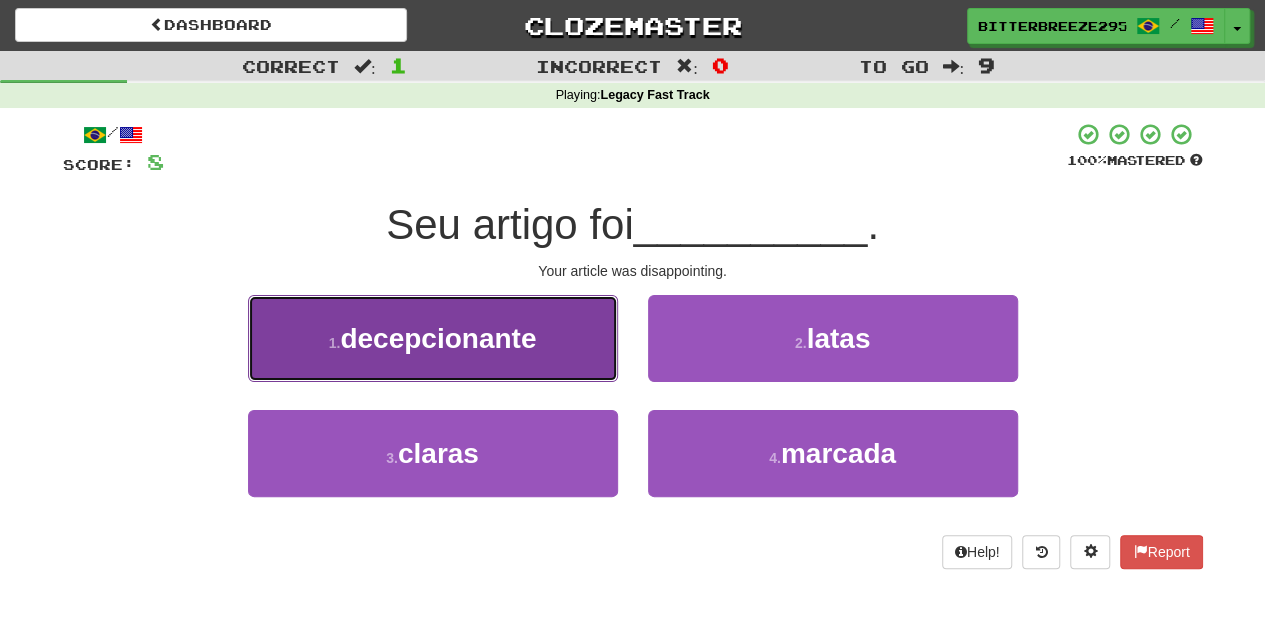 click on "1 .  decepcionante" at bounding box center [433, 338] 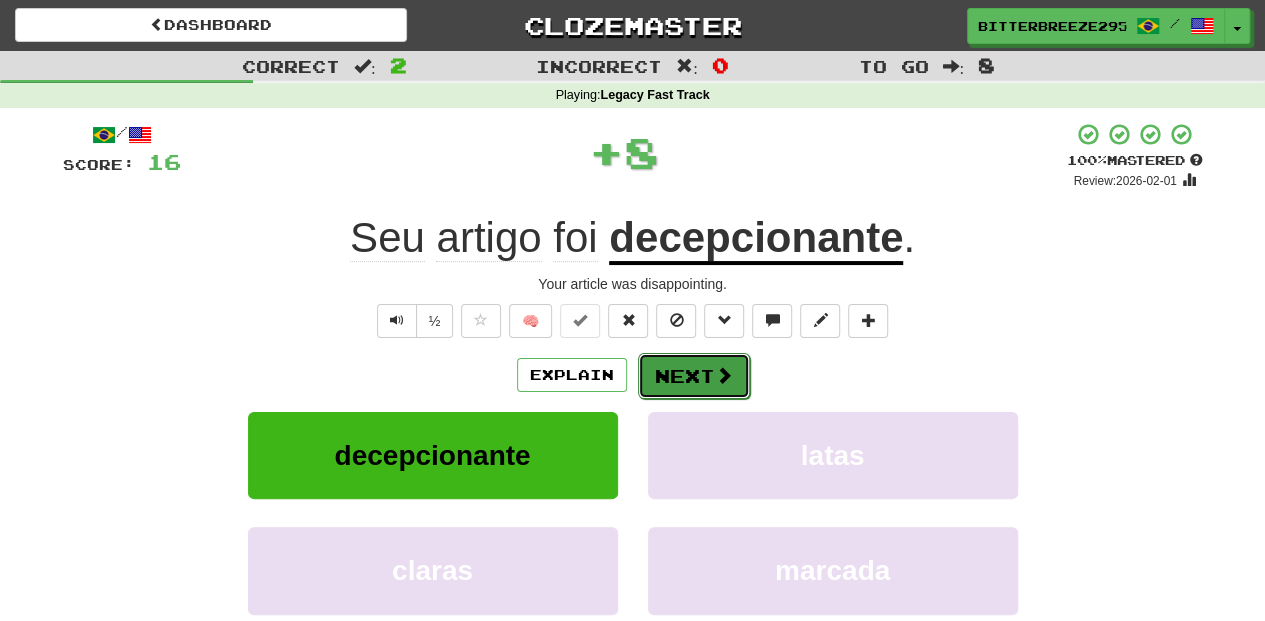 click on "Next" at bounding box center [694, 376] 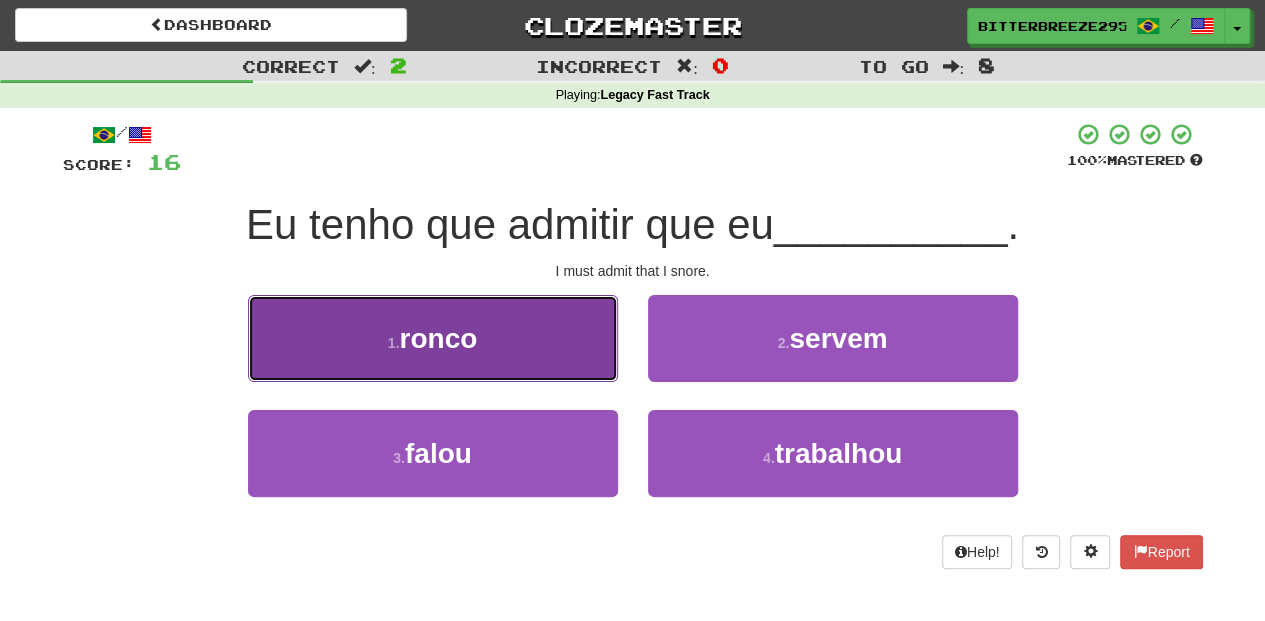 click on "1 .  ronco" at bounding box center (433, 338) 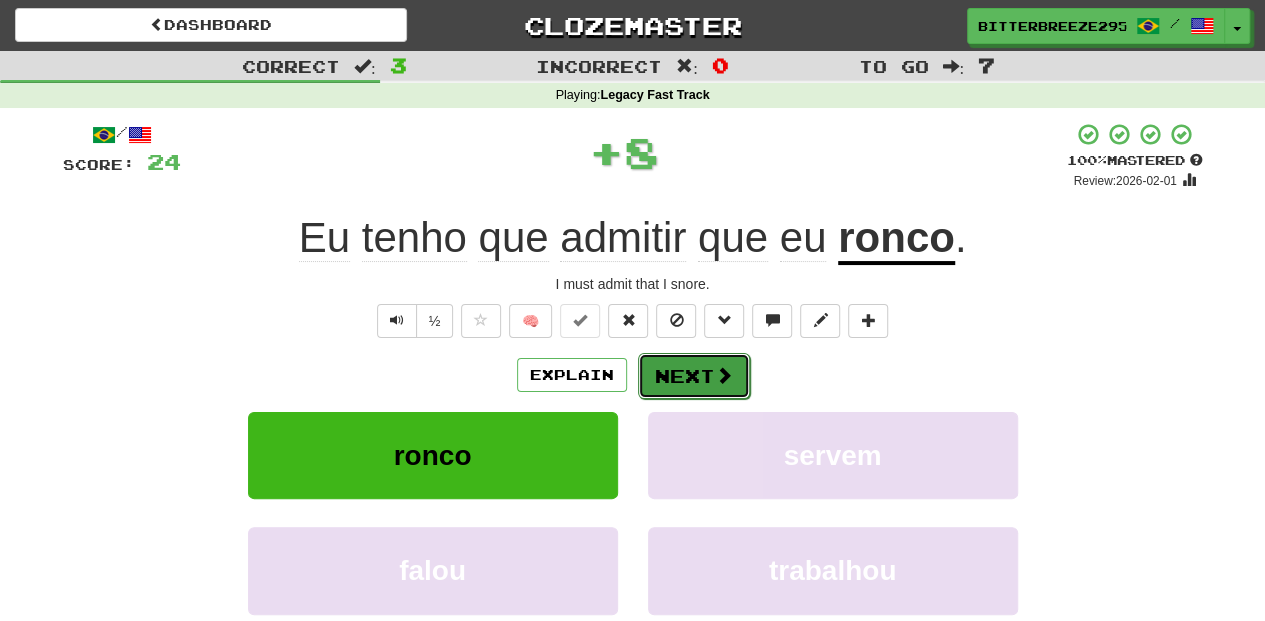 click on "Next" at bounding box center [694, 376] 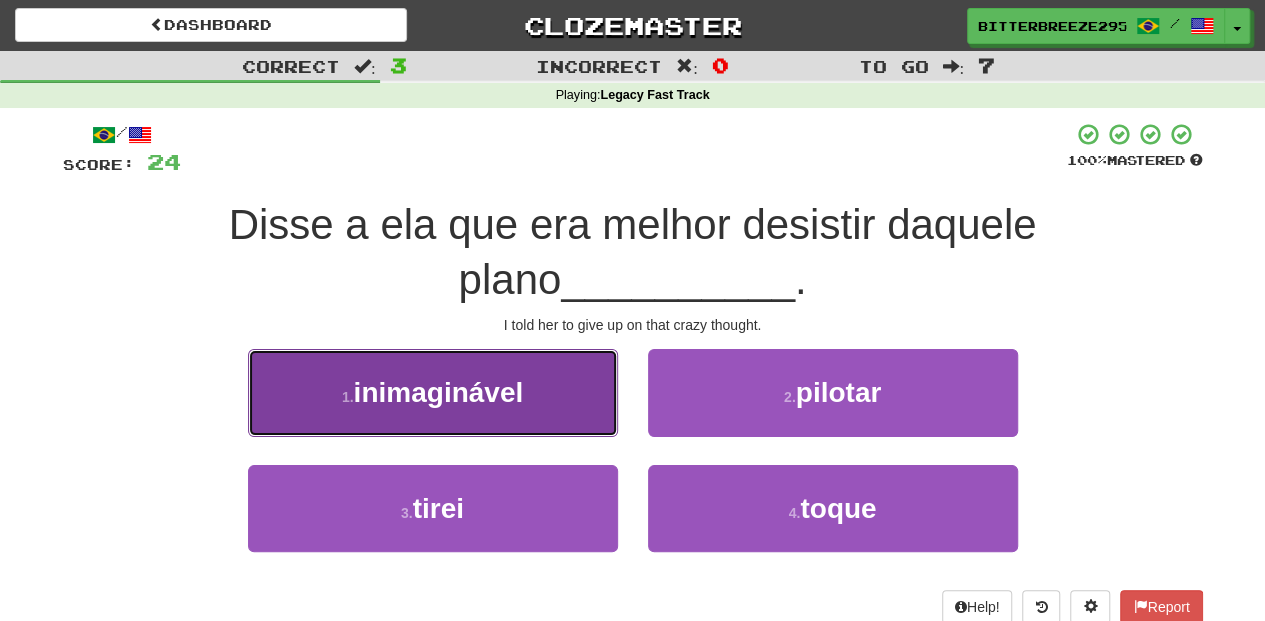 click on "1 .  inimaginável" at bounding box center (433, 392) 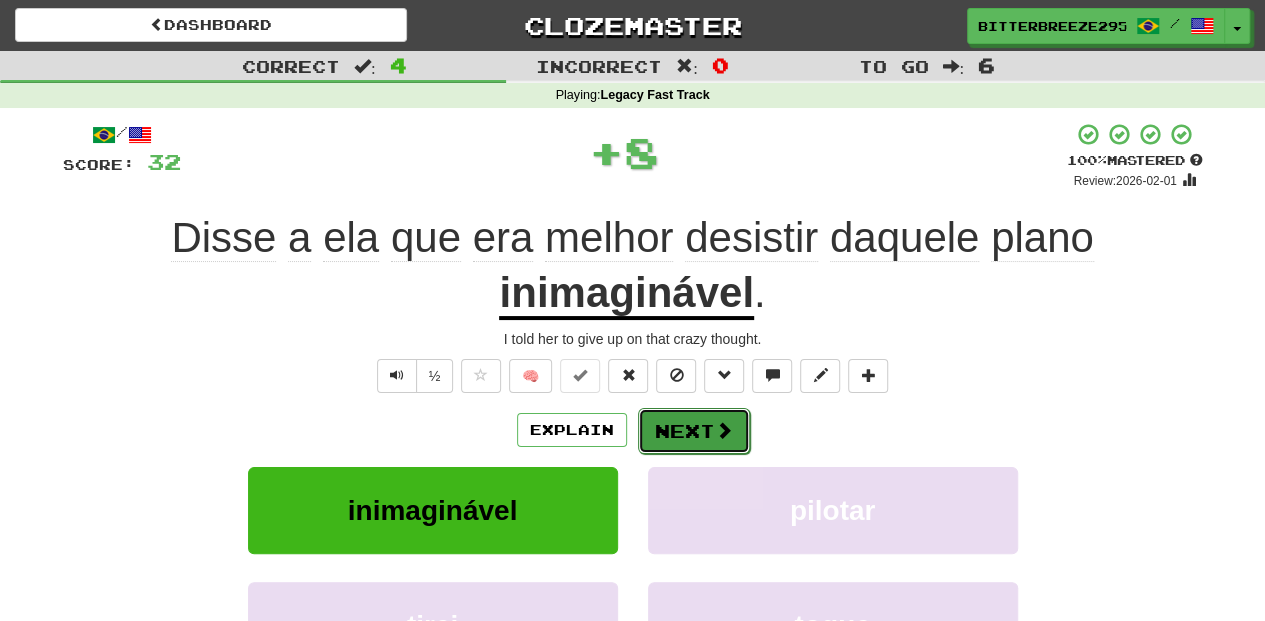 click on "Next" at bounding box center [694, 431] 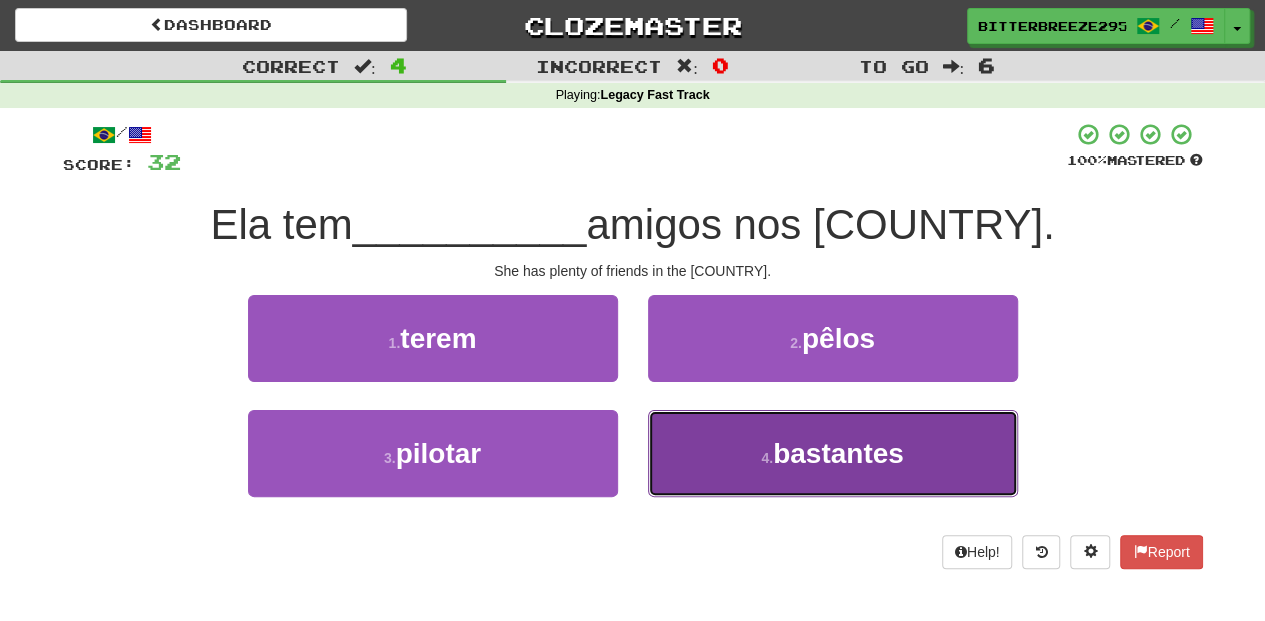 click on "4 .  bastantes" at bounding box center [833, 453] 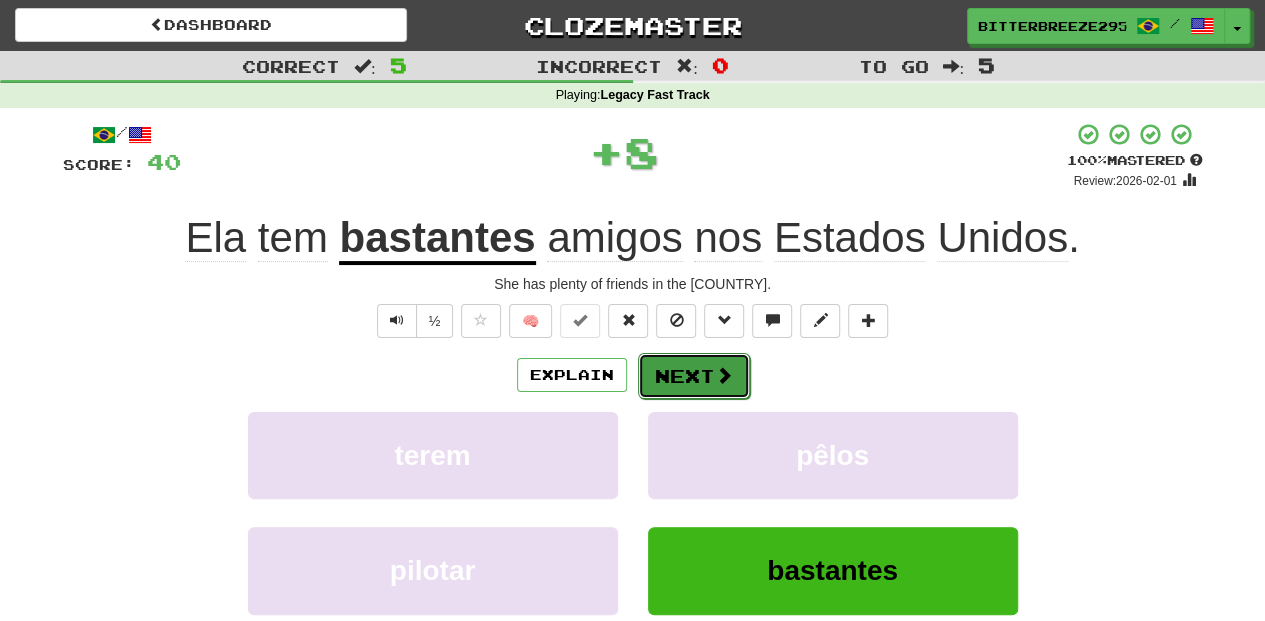 click on "Next" at bounding box center (694, 376) 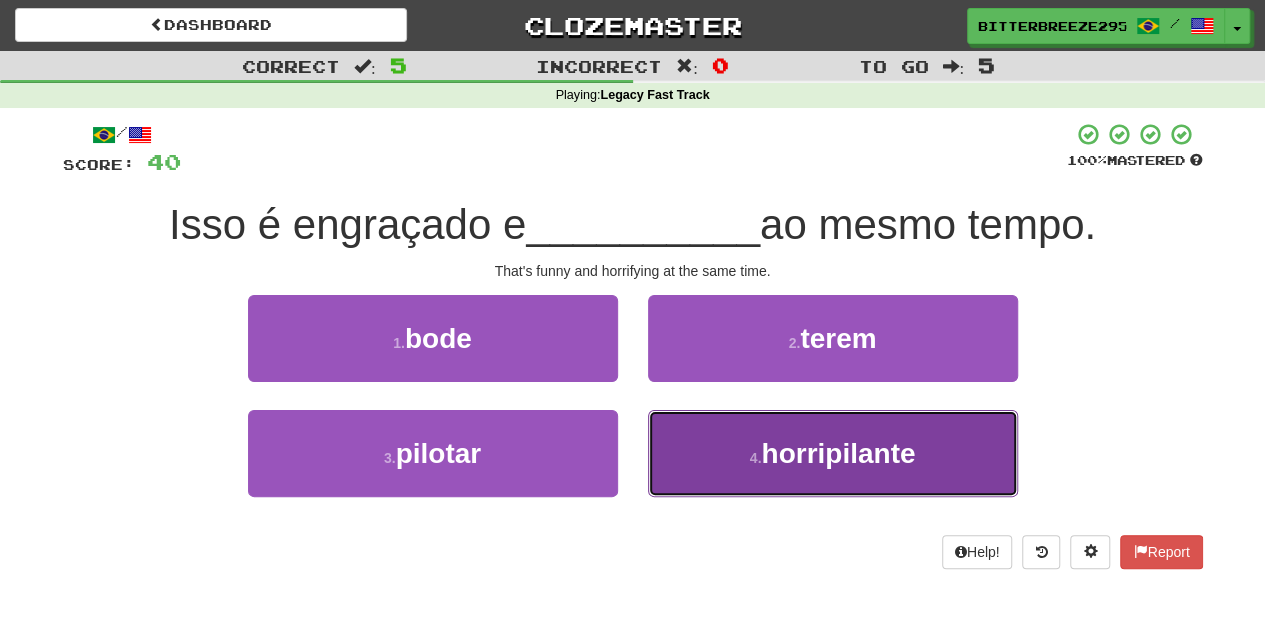click on "4 .  horripilante" at bounding box center [833, 453] 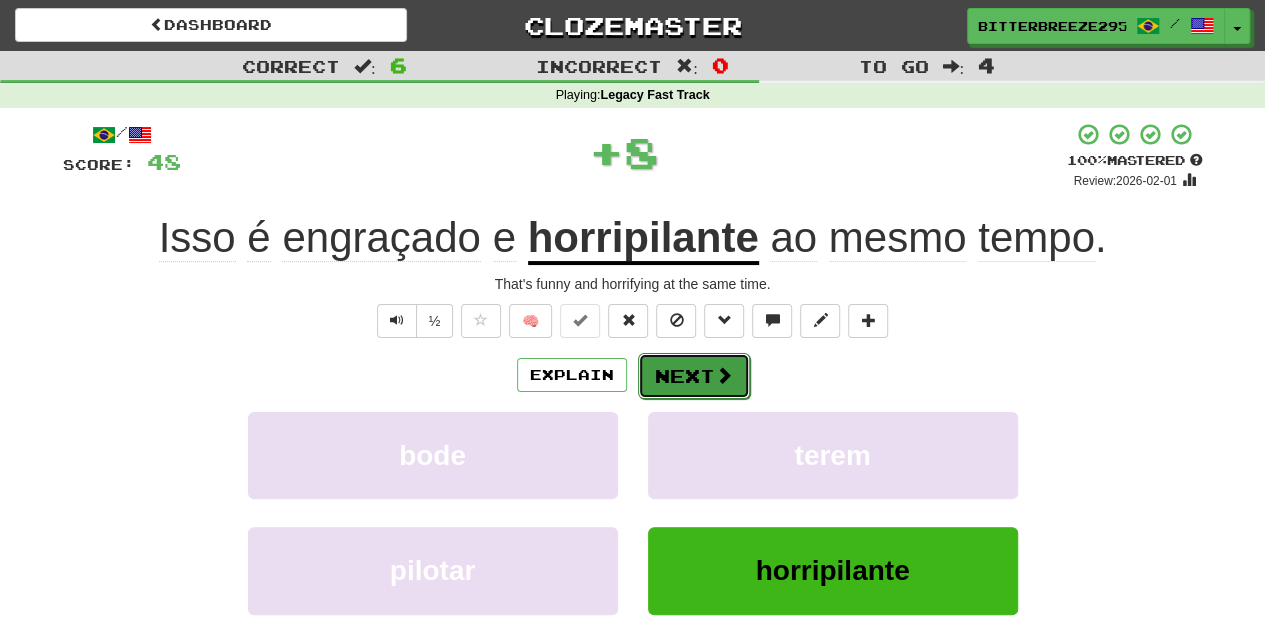 click on "Next" at bounding box center [694, 376] 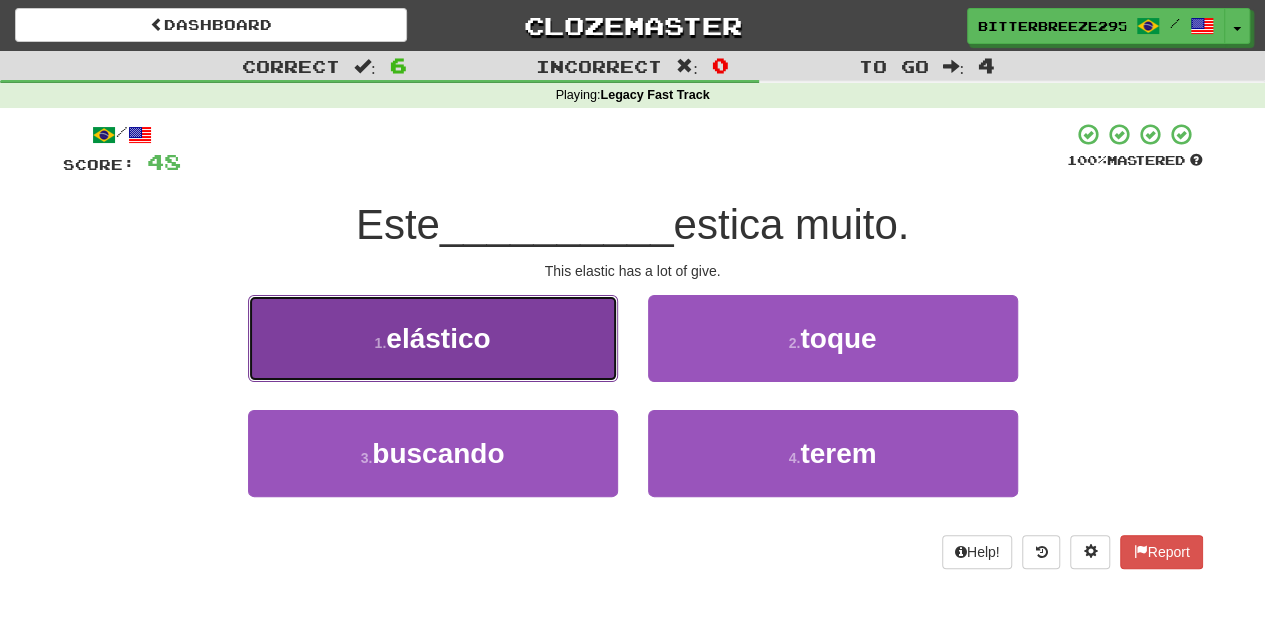 click on "1 .  elástico" at bounding box center [433, 338] 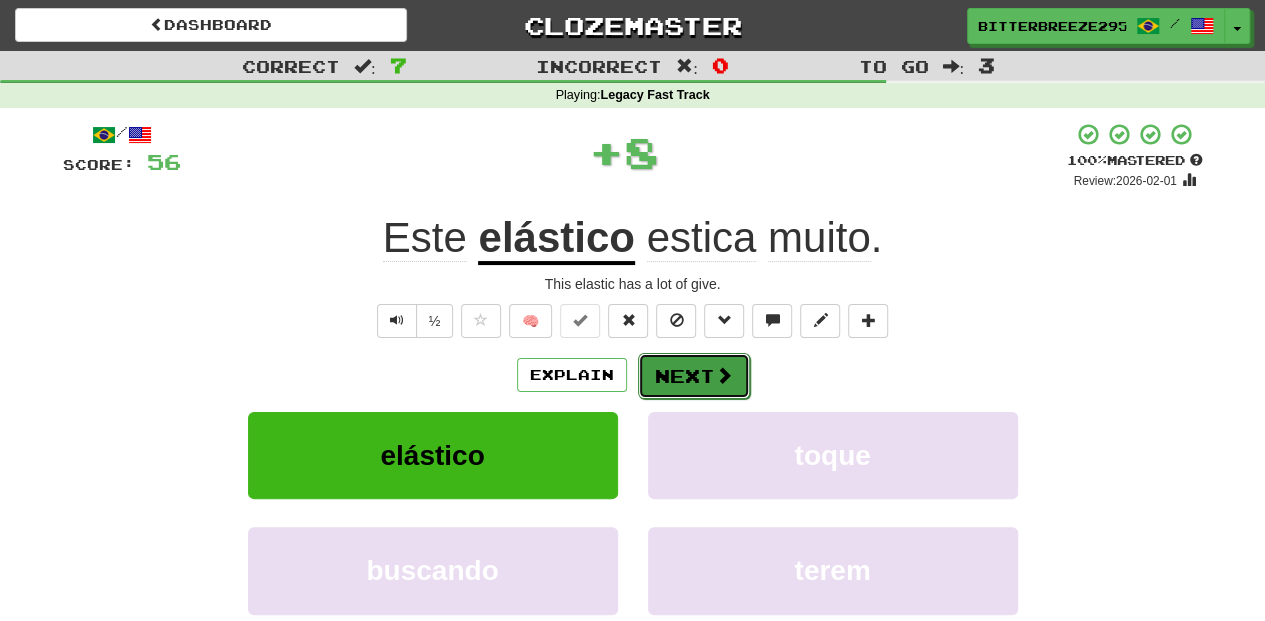 click on "Next" at bounding box center [694, 376] 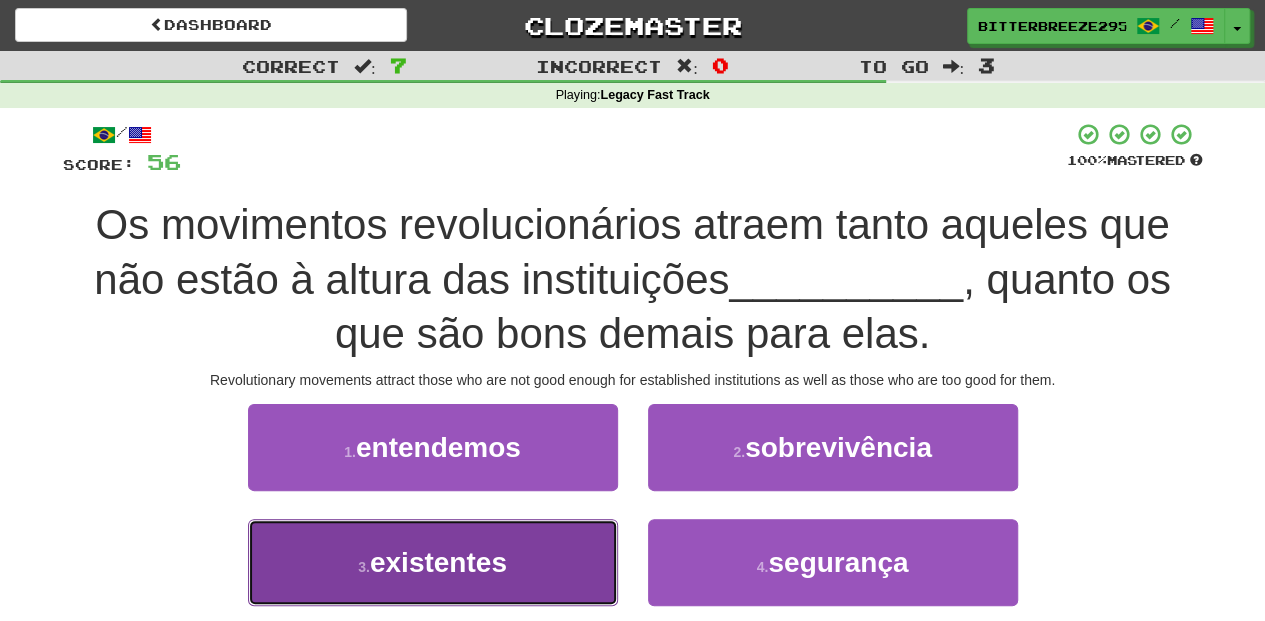 click on "3 .  existentes" at bounding box center [433, 562] 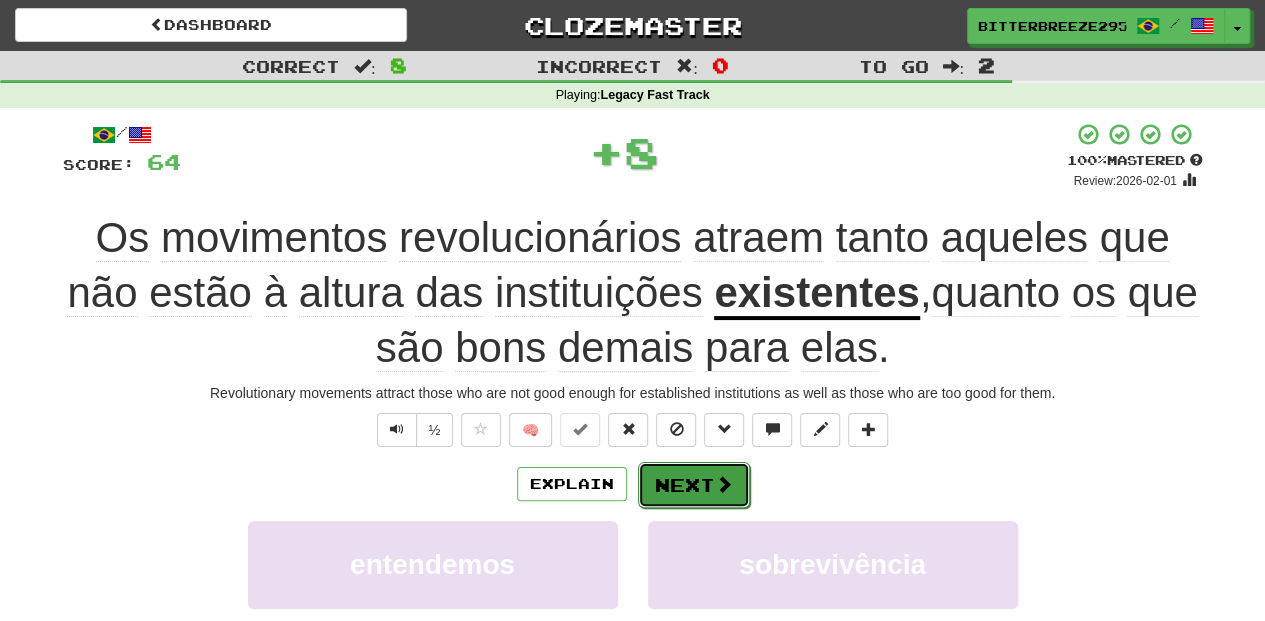 click on "Next" at bounding box center (694, 485) 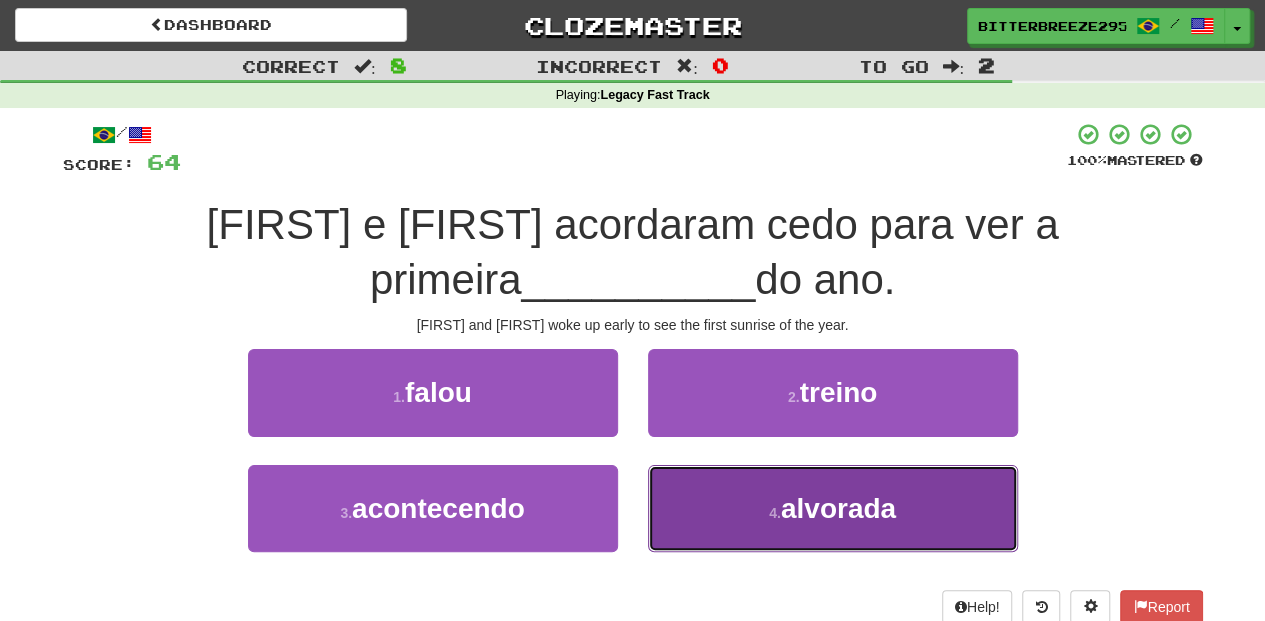 click on "4 .  alvorada" at bounding box center (833, 508) 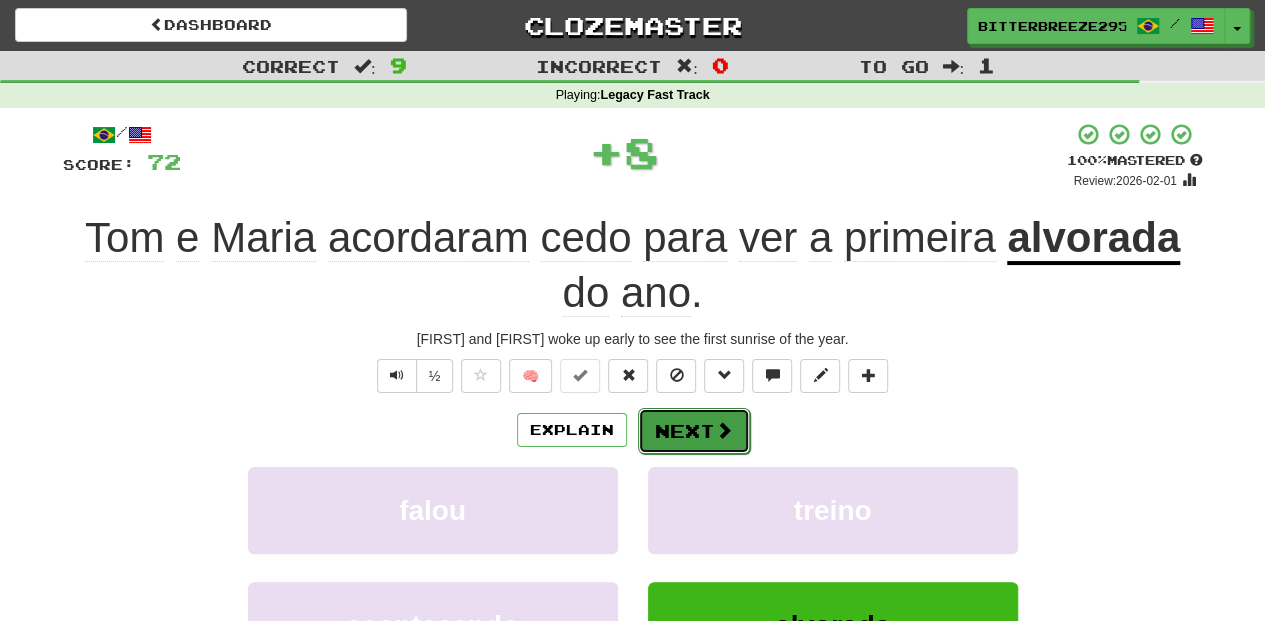click on "Next" at bounding box center (694, 431) 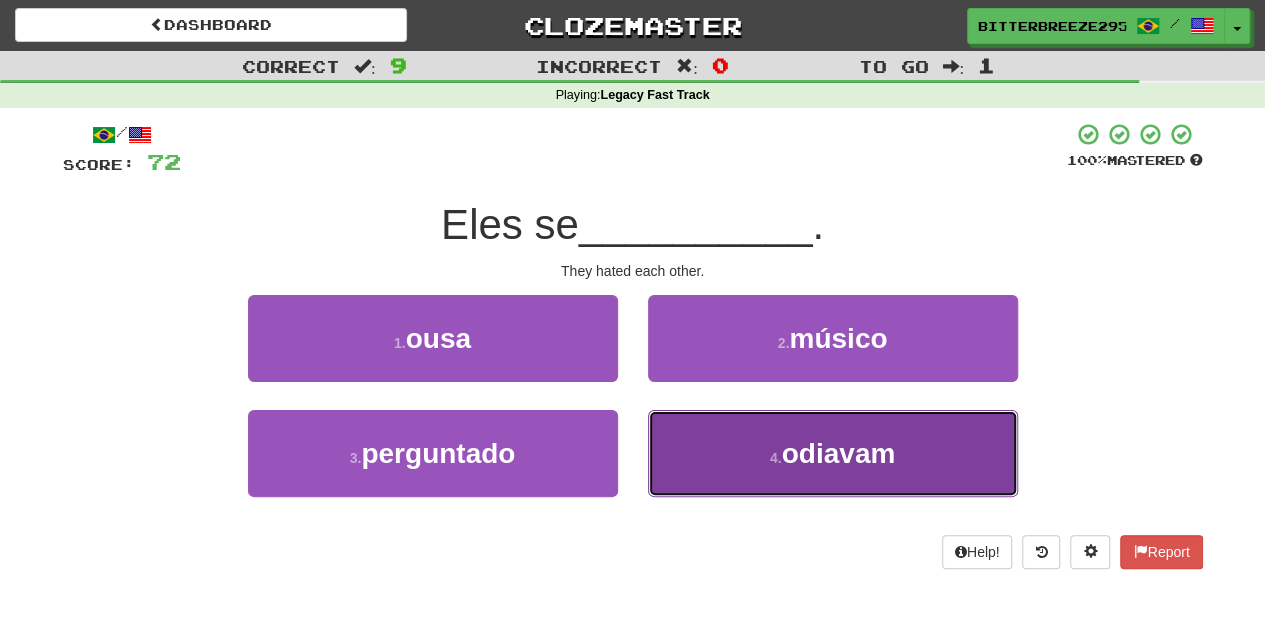 click on "4 .  odiavam" at bounding box center (833, 453) 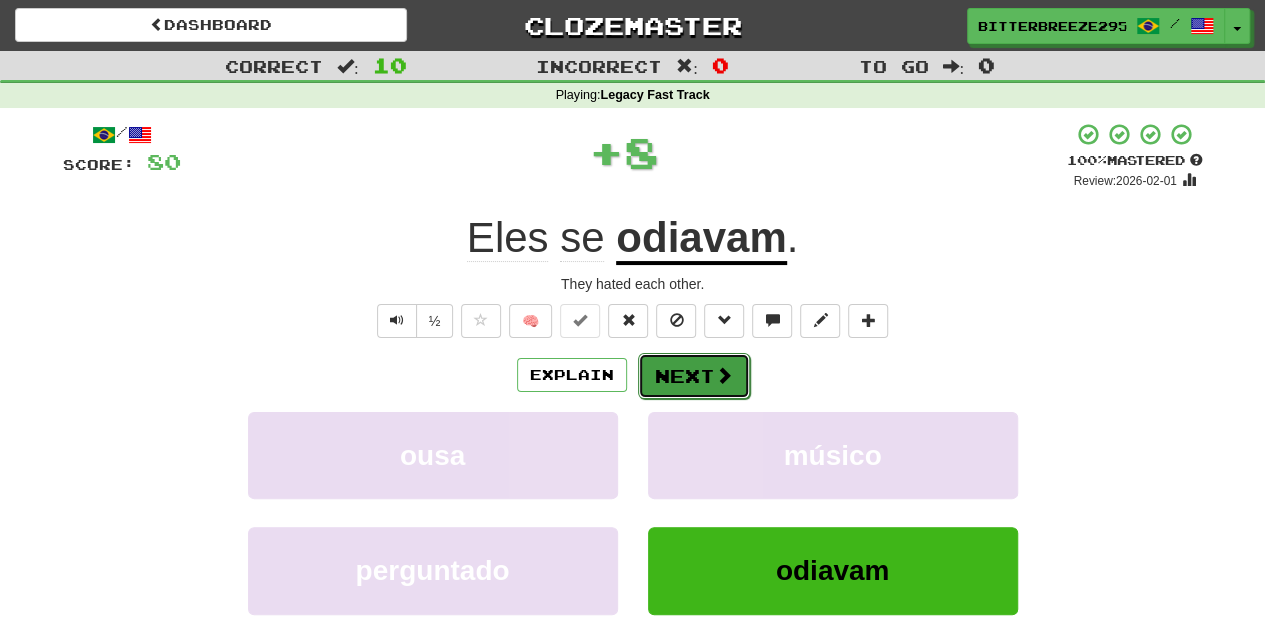 click on "Next" at bounding box center (694, 376) 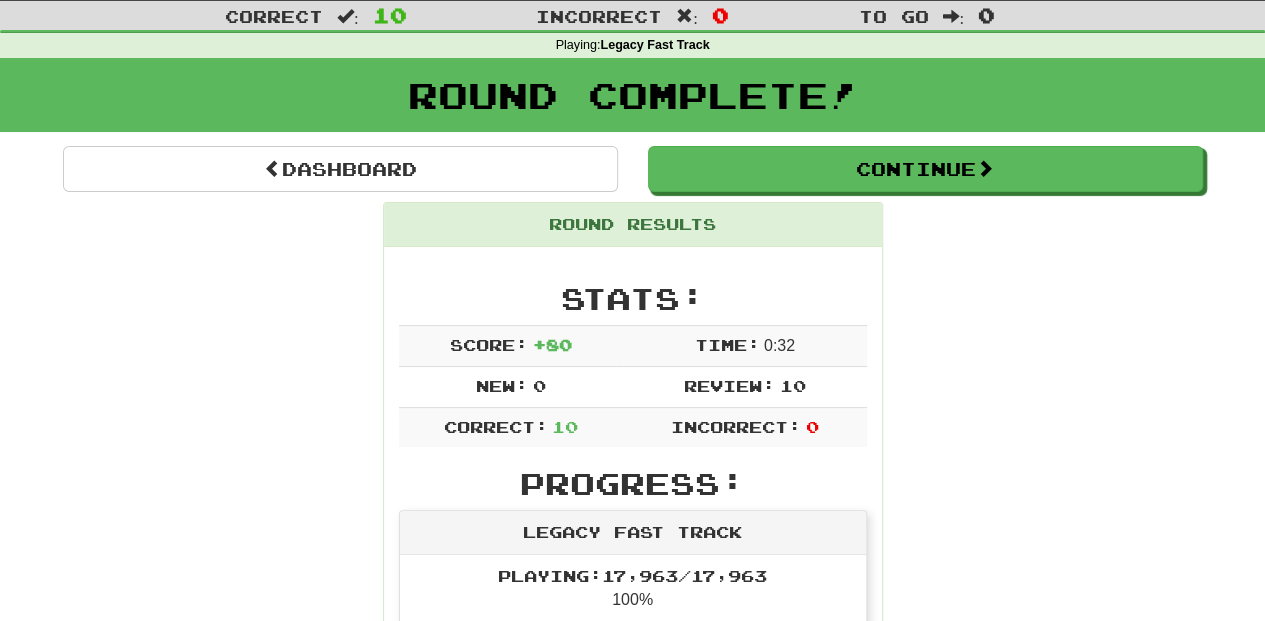 scroll, scrollTop: 0, scrollLeft: 0, axis: both 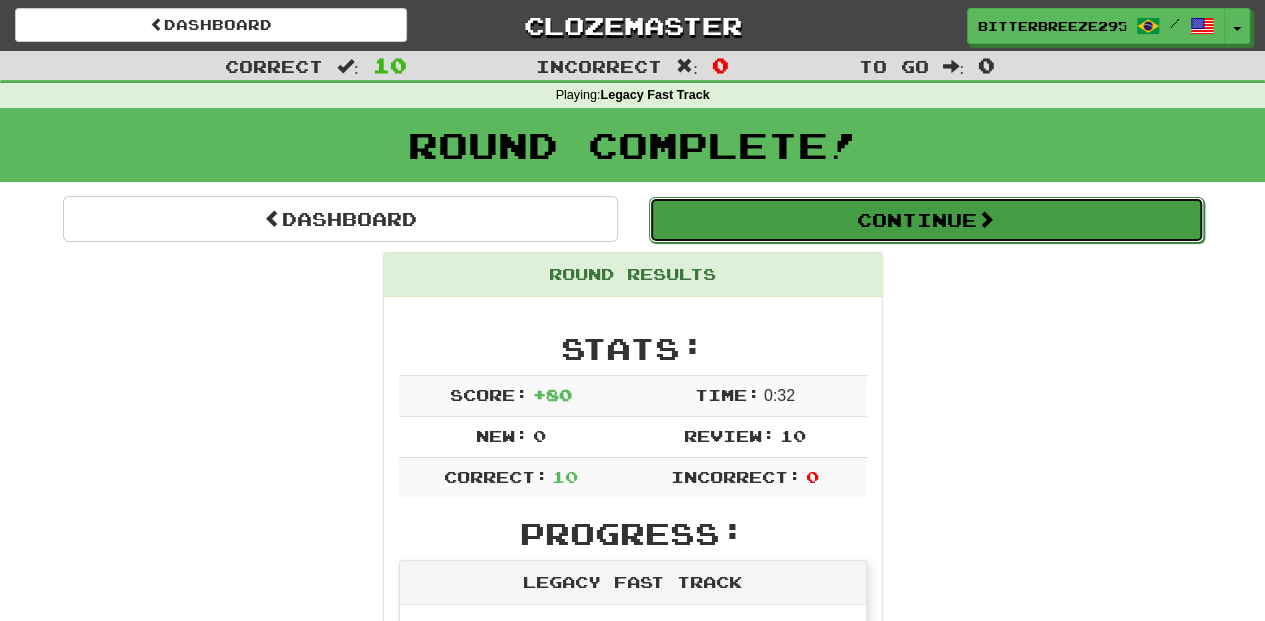 click on "Continue" at bounding box center [926, 220] 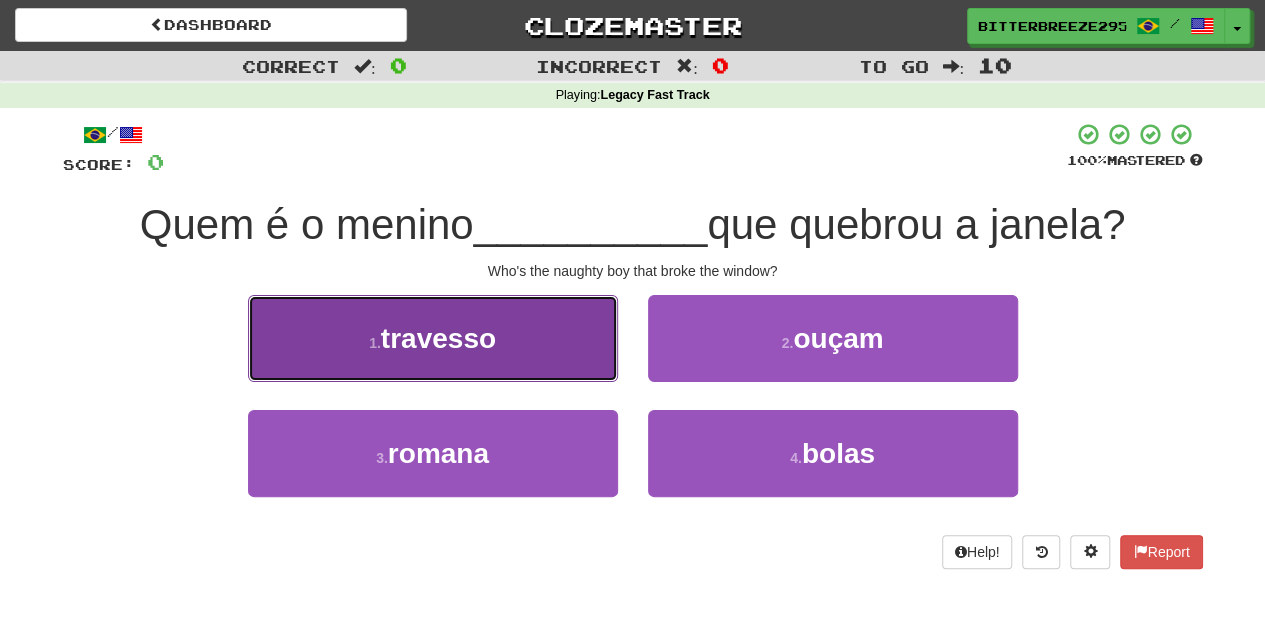 click on "1 .  travesso" at bounding box center [433, 338] 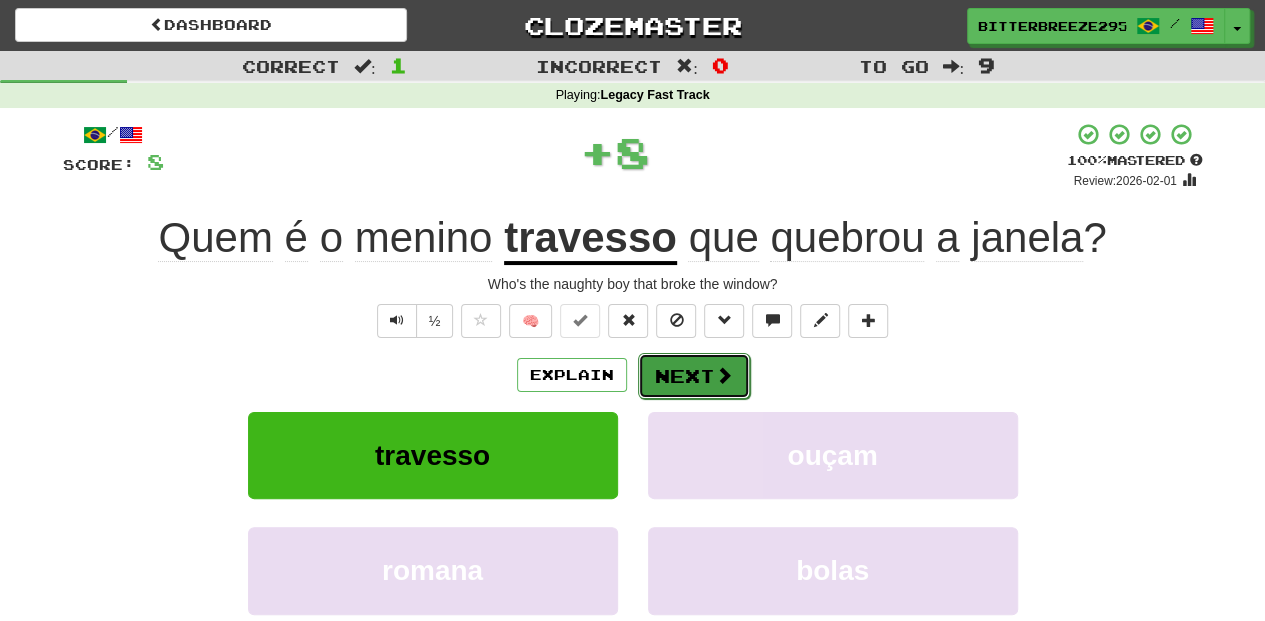 click on "Next" at bounding box center [694, 376] 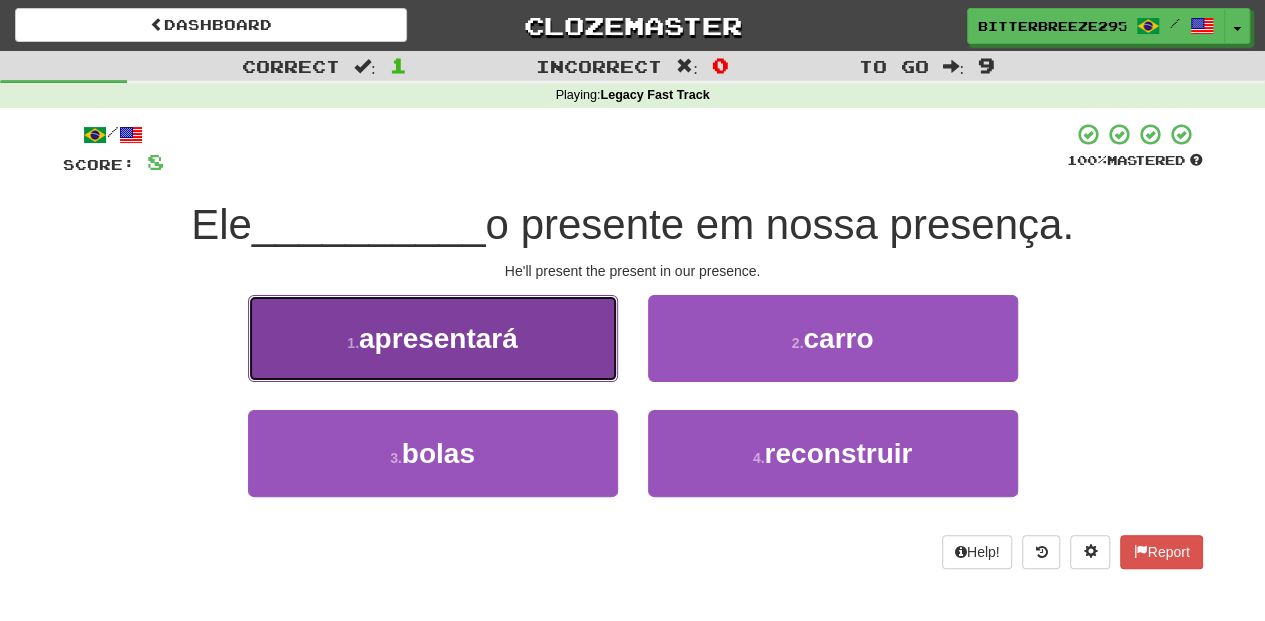 click on "1 .  apresentará" at bounding box center (433, 338) 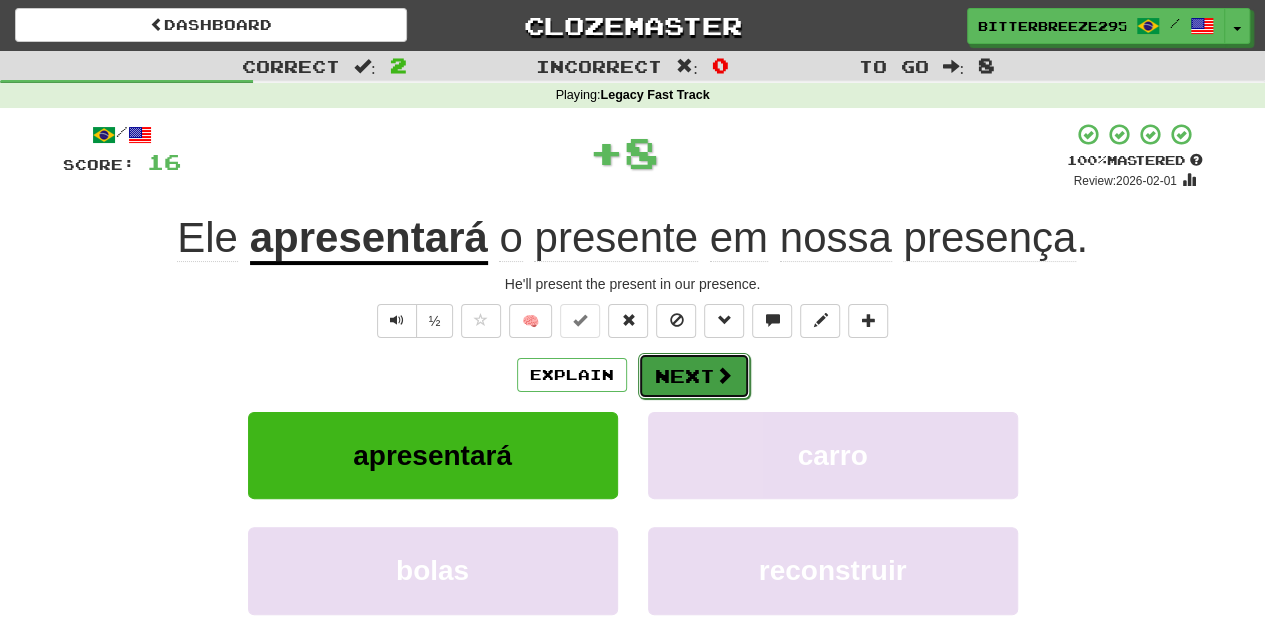 click on "Next" at bounding box center (694, 376) 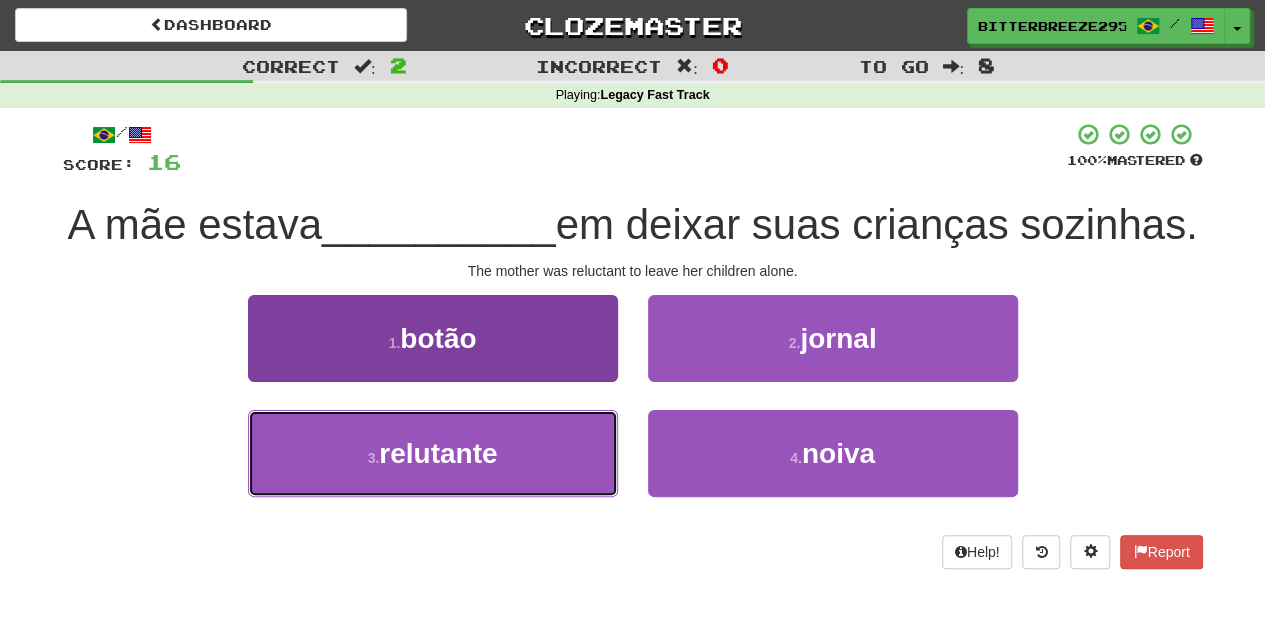 click on "3 .  relutante" at bounding box center [433, 453] 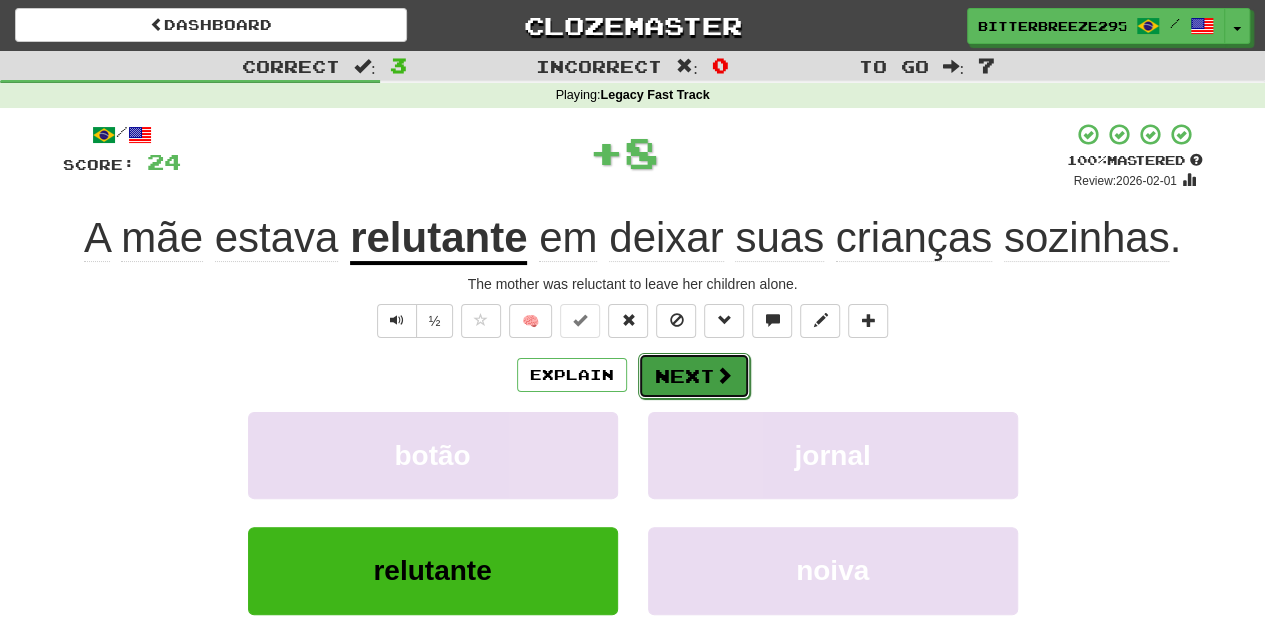 click on "Next" at bounding box center (694, 376) 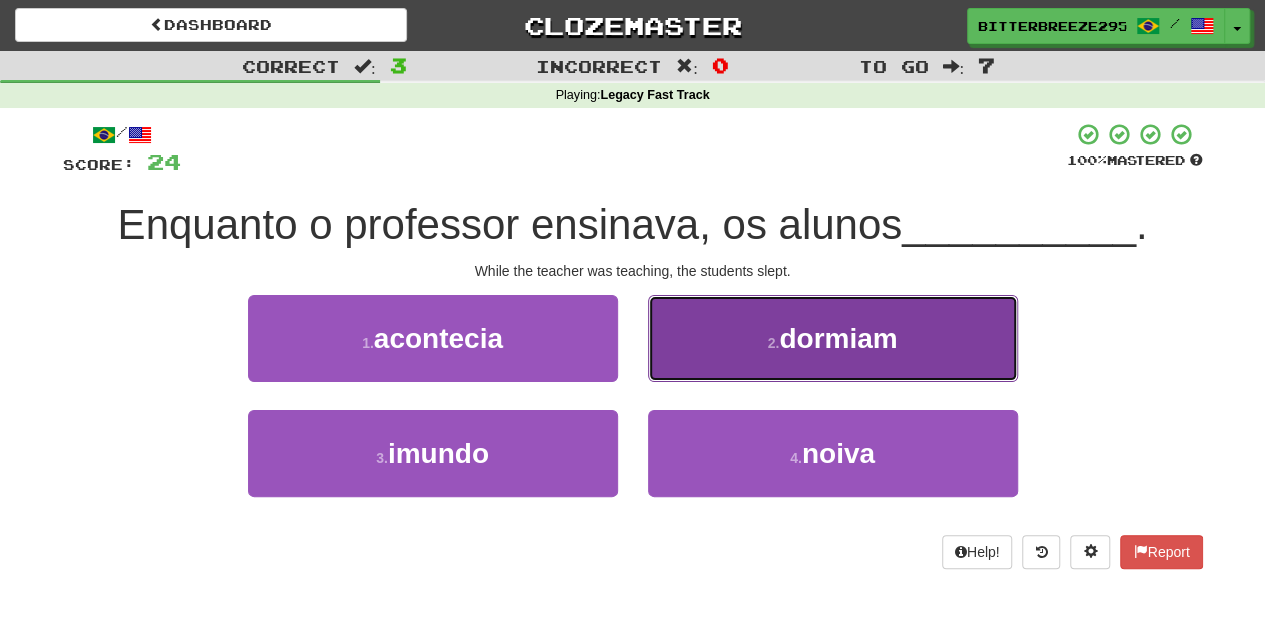 click on "2 .  dormiam" at bounding box center [833, 338] 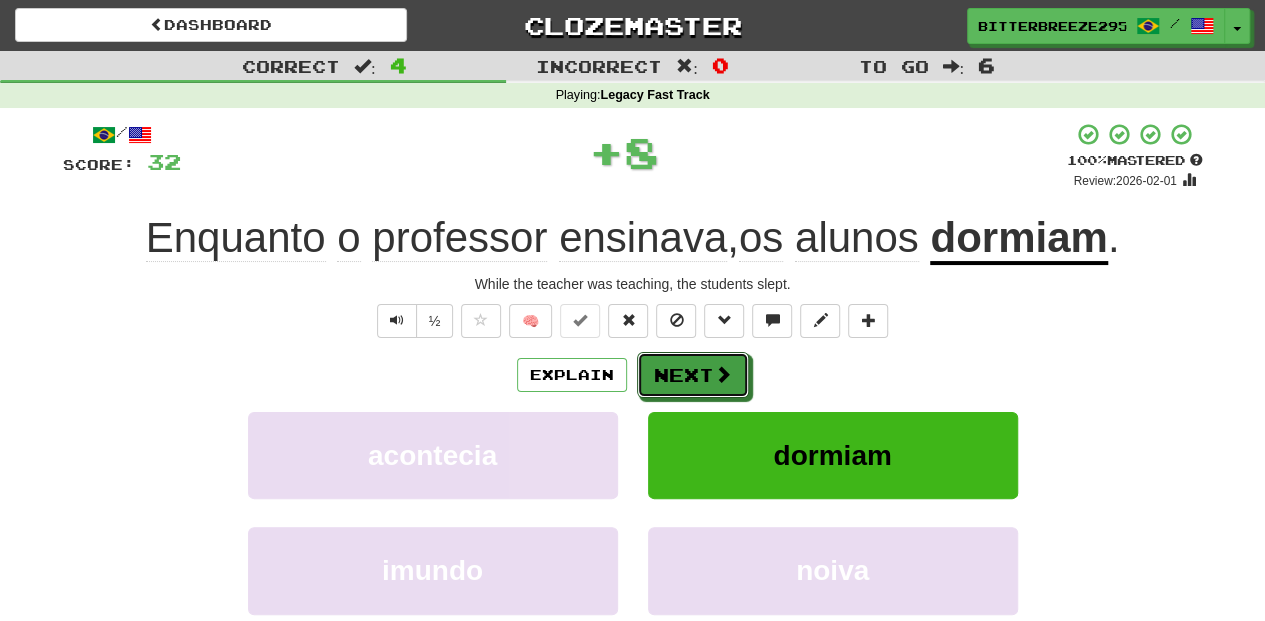 click on "Next" at bounding box center [693, 375] 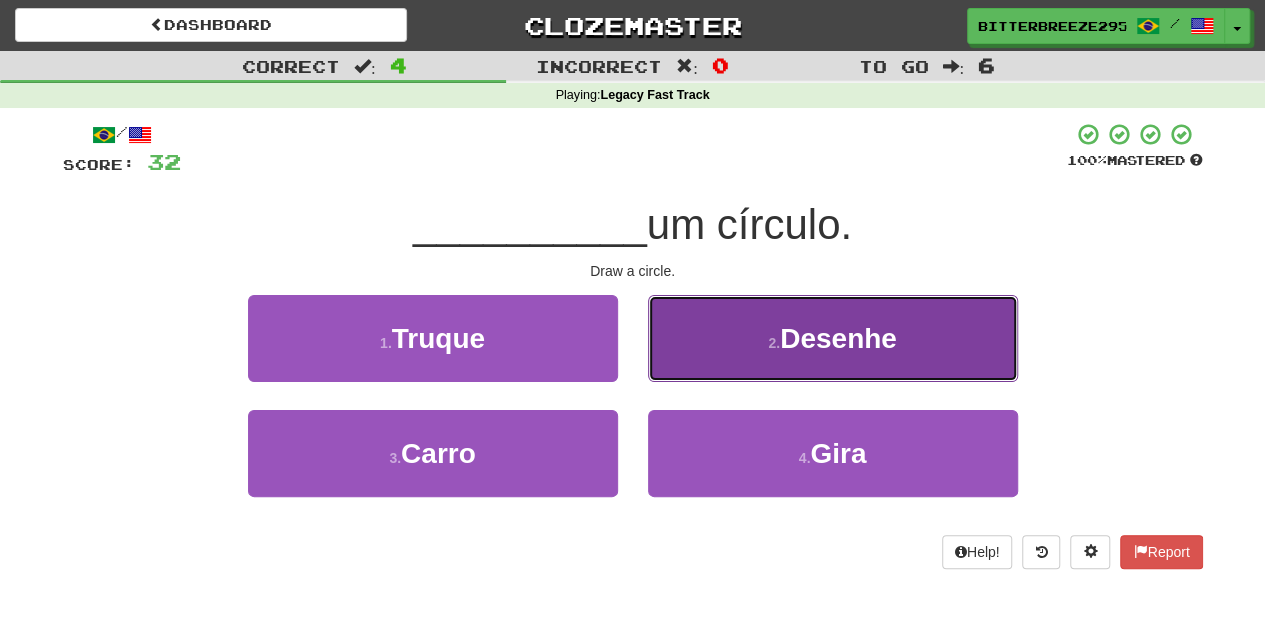 click on "2 .  Desenhe" at bounding box center [833, 338] 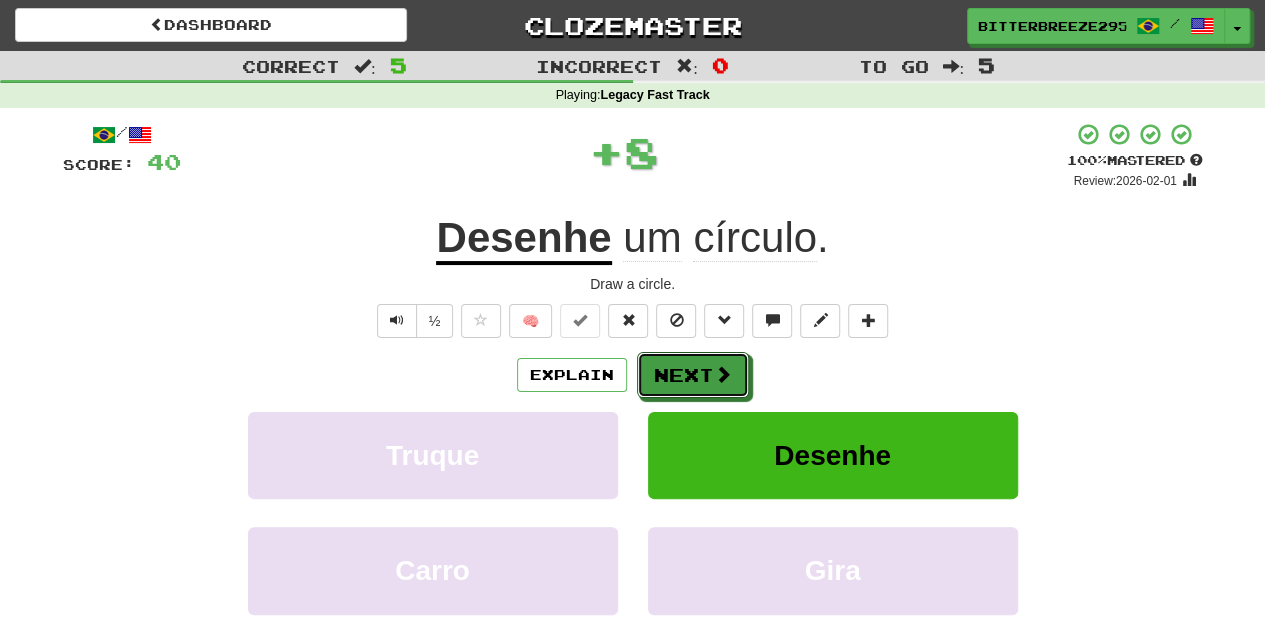 click on "Next" at bounding box center (693, 375) 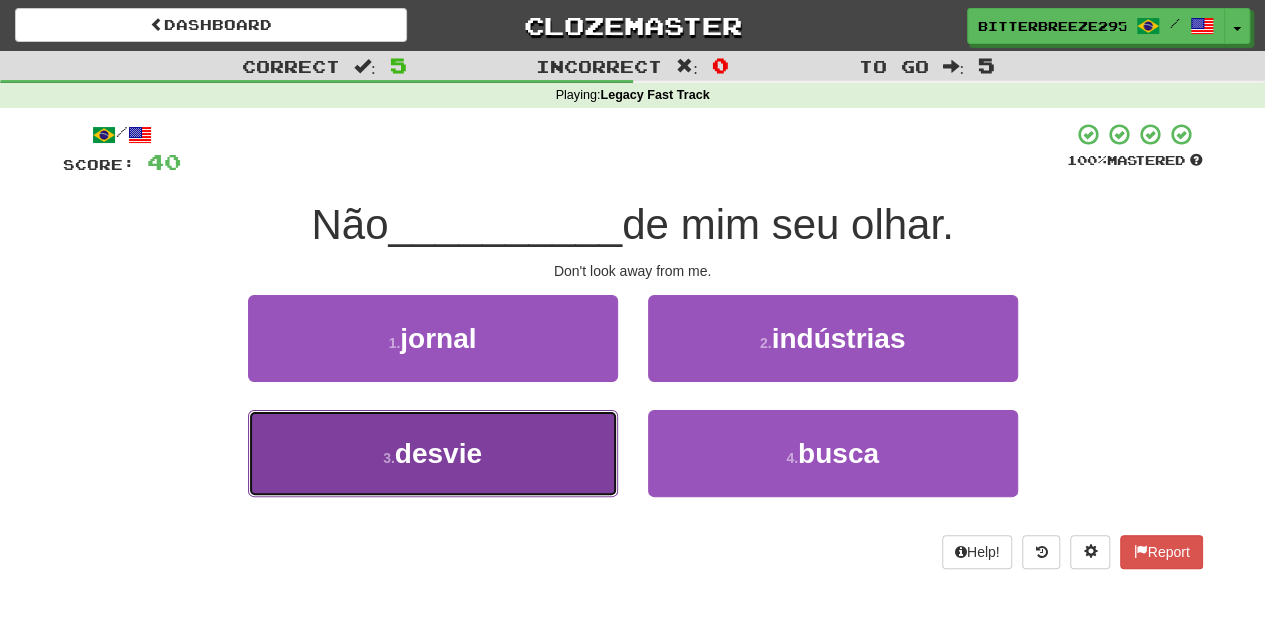 click on "3 .  desvie" at bounding box center (433, 453) 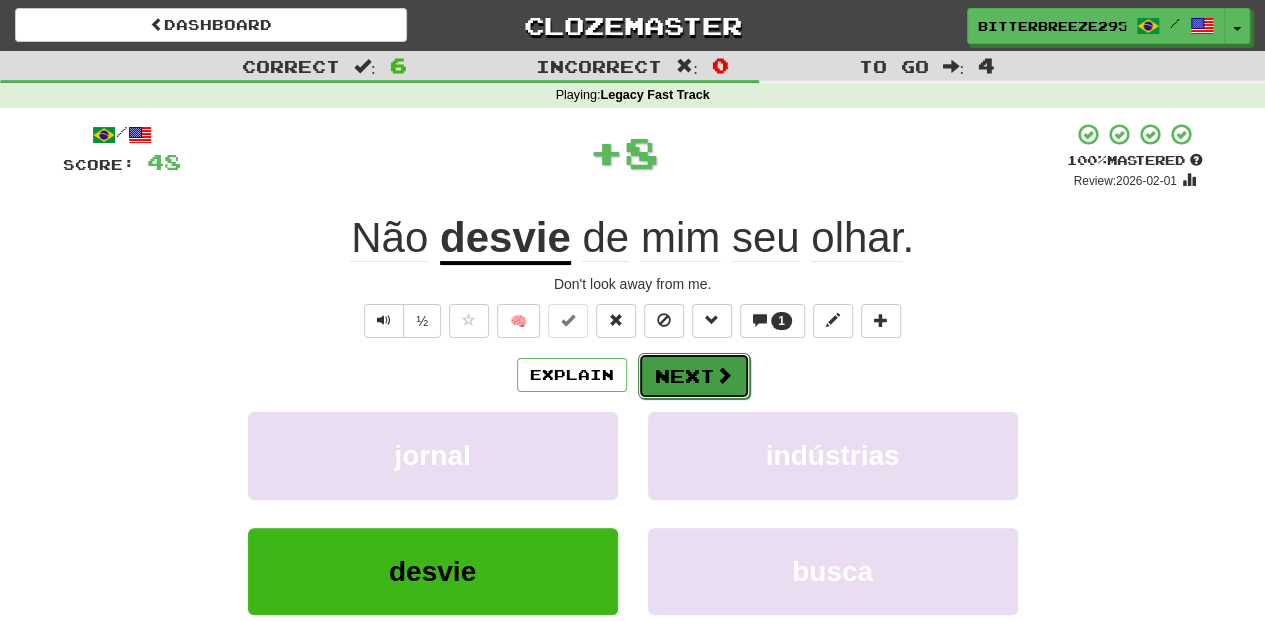click on "Next" at bounding box center (694, 376) 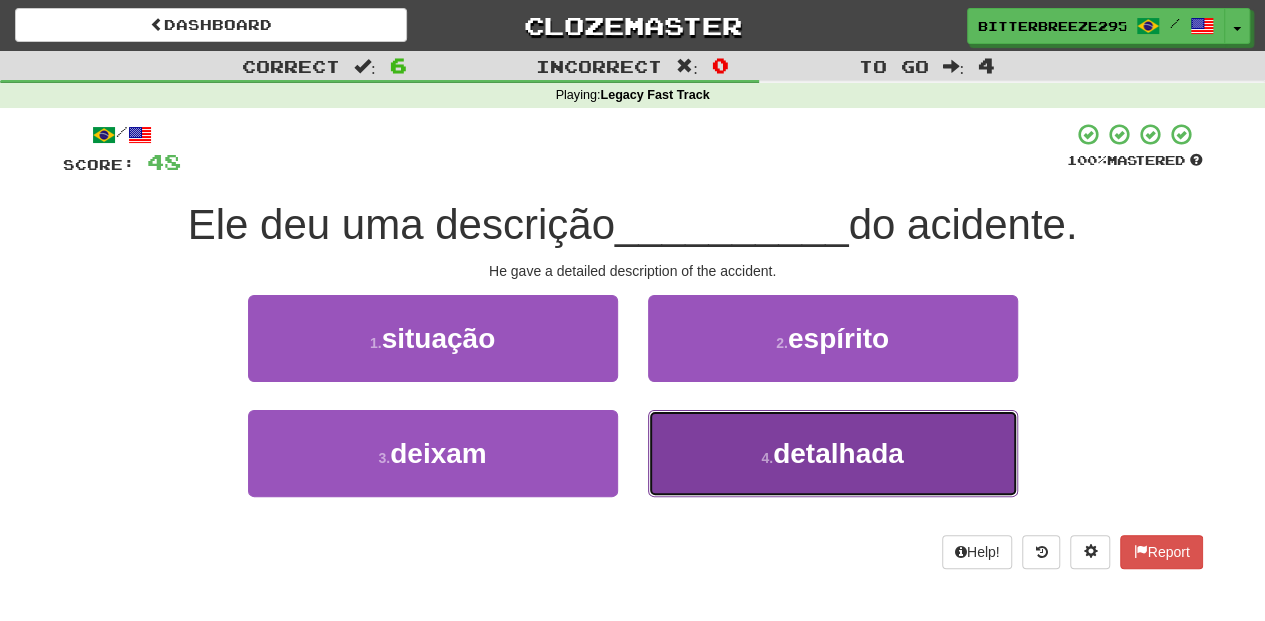 click on "4 .  detalhada" at bounding box center (833, 453) 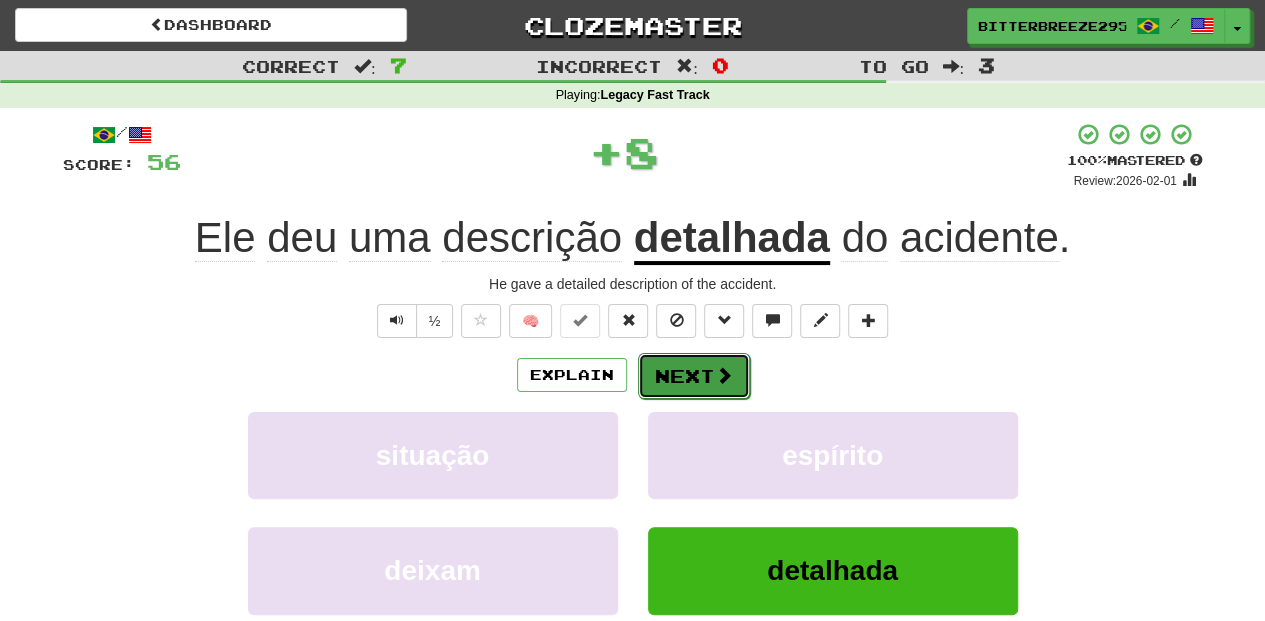 click on "Next" at bounding box center (694, 376) 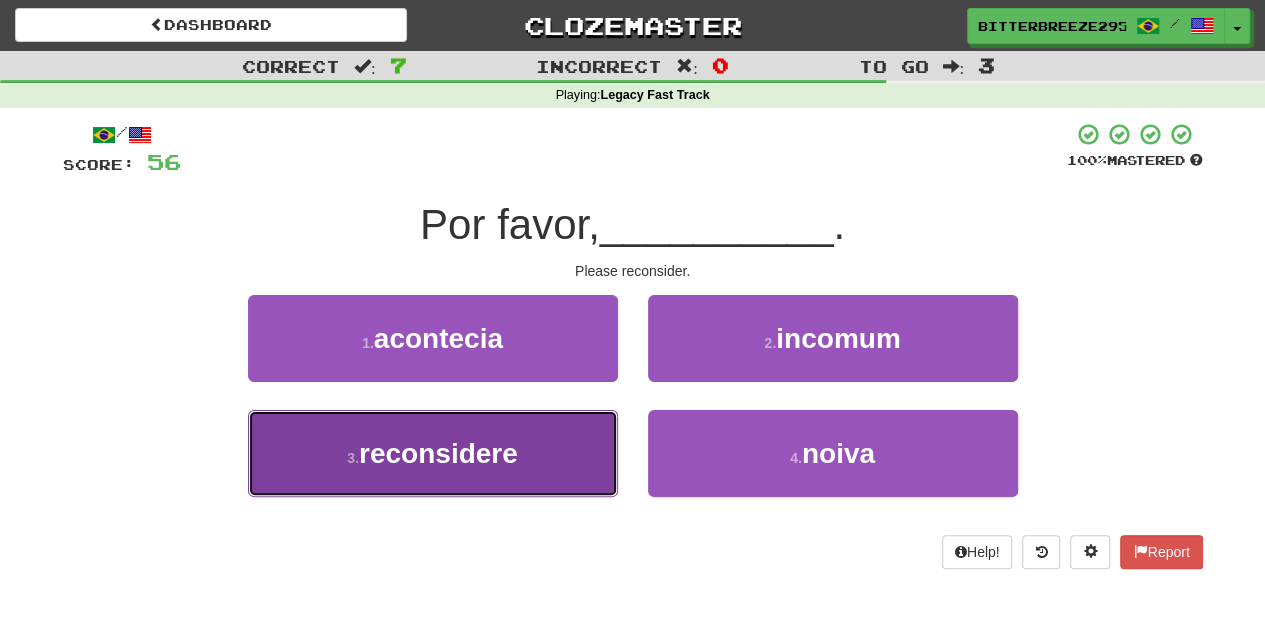 click on "3 .  reconsidere" at bounding box center [433, 453] 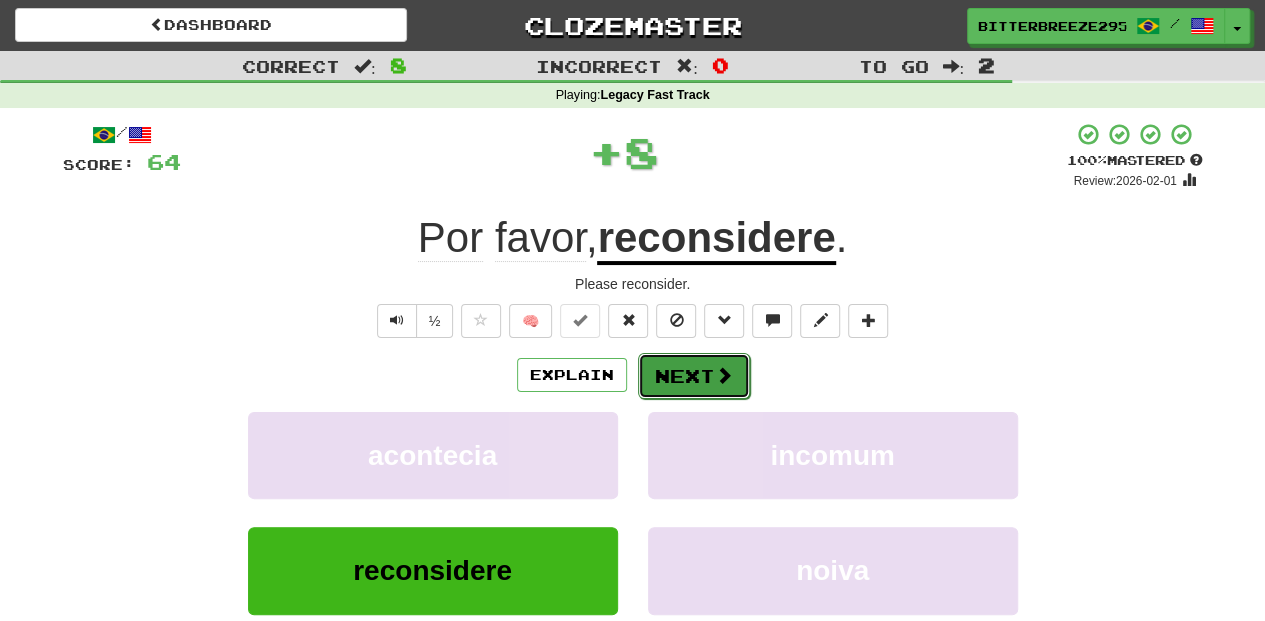 click on "Next" at bounding box center [694, 376] 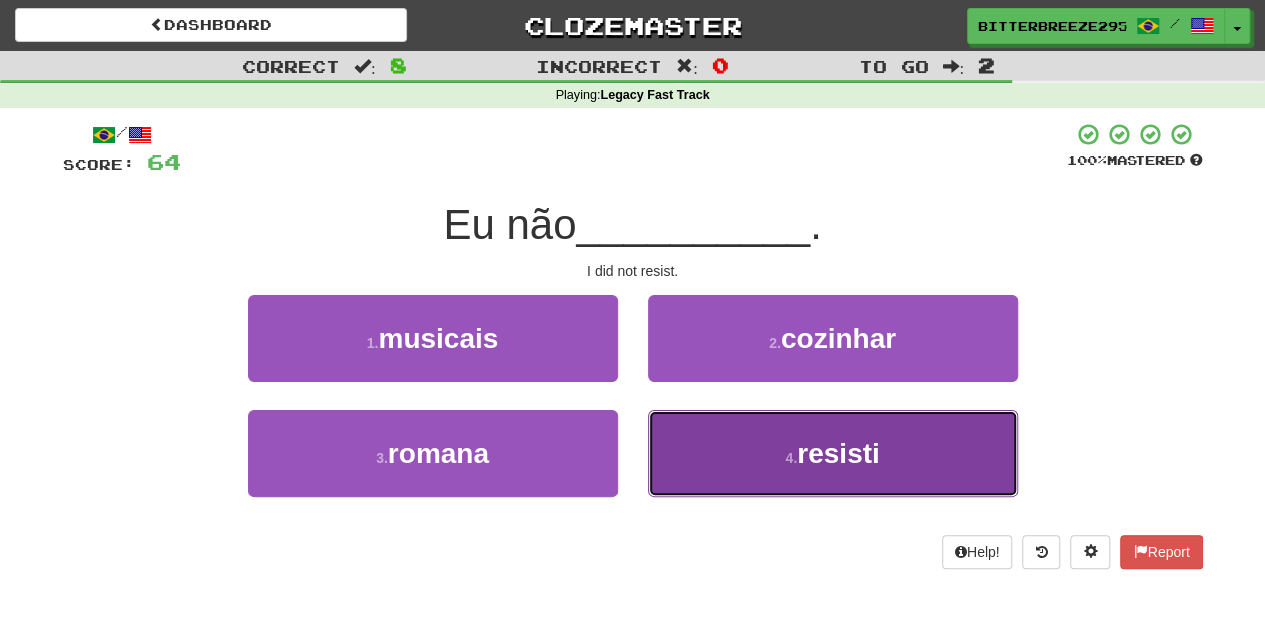 click on "4 .  resisti" at bounding box center (833, 453) 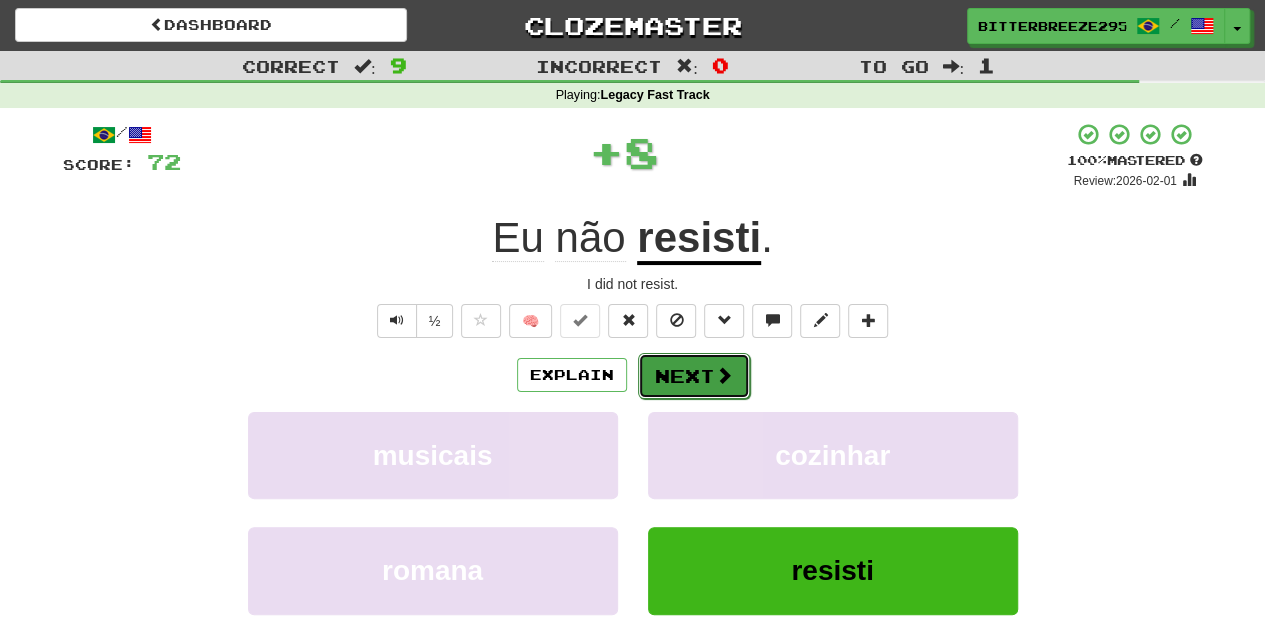 click on "Next" at bounding box center [694, 376] 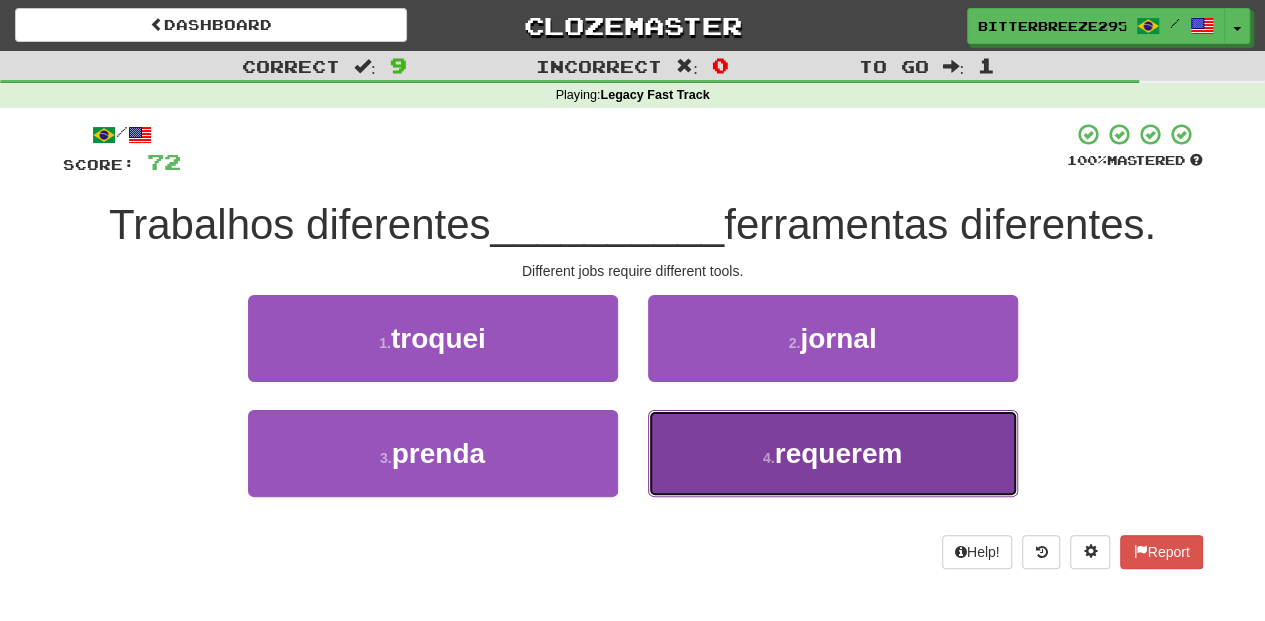 click on "4 .  requerem" at bounding box center [833, 453] 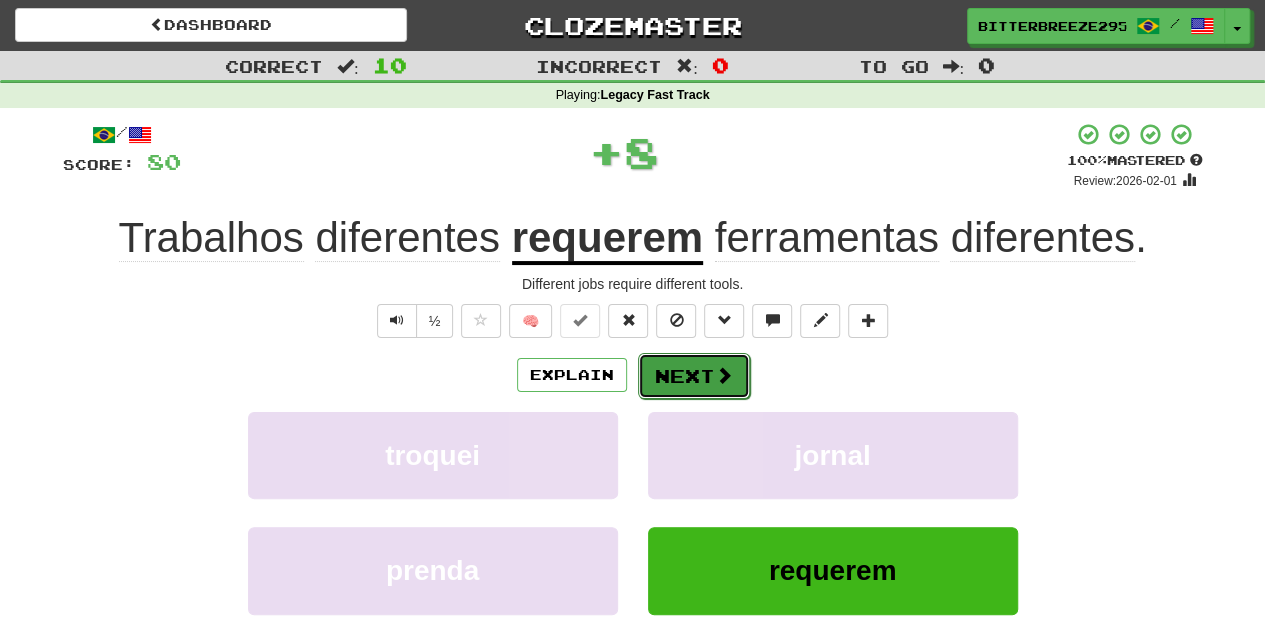 click on "Next" at bounding box center (694, 376) 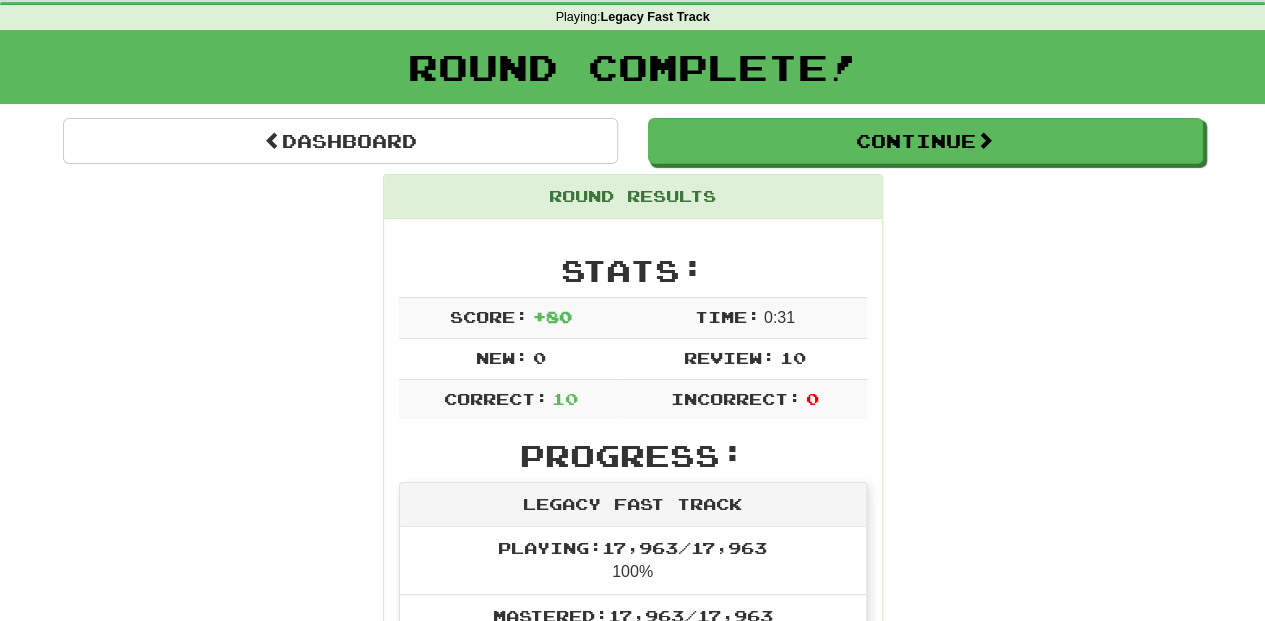 scroll, scrollTop: 0, scrollLeft: 0, axis: both 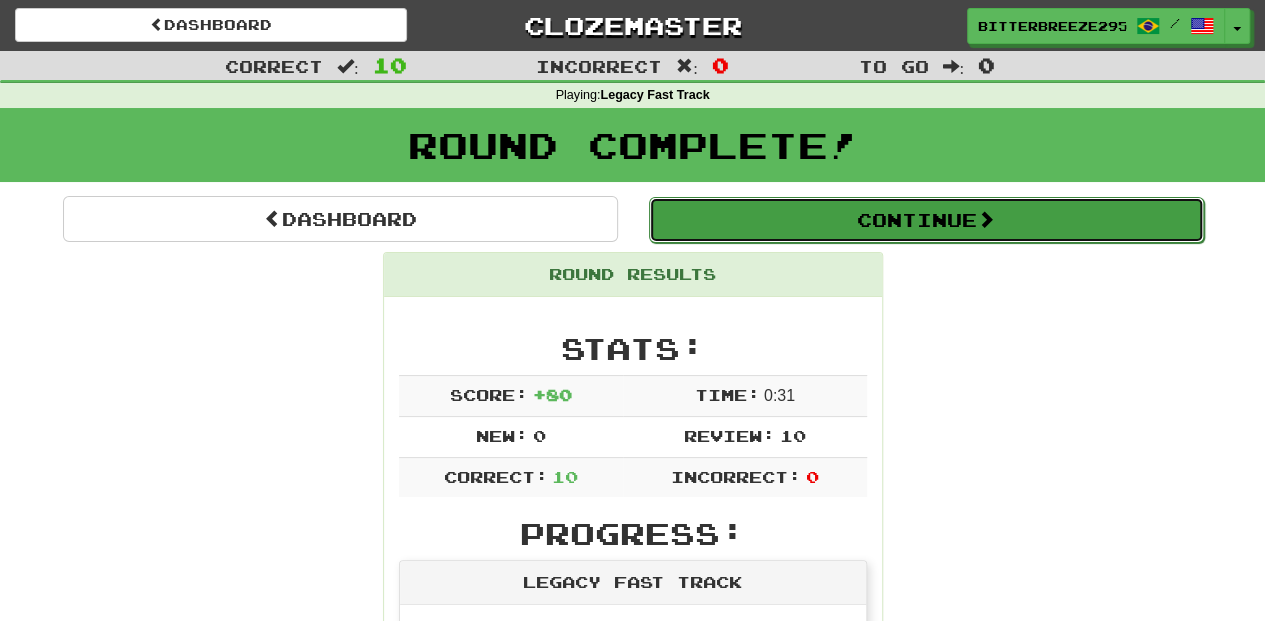 click on "Continue" at bounding box center (926, 220) 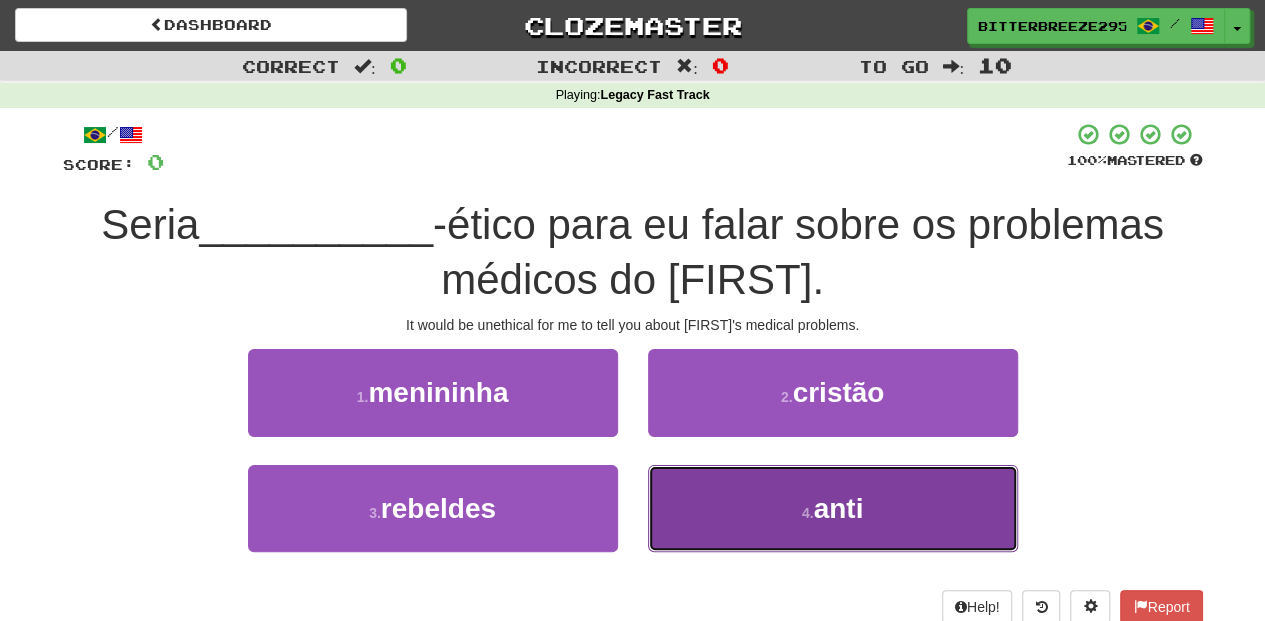 click on "4 .  anti" at bounding box center (833, 508) 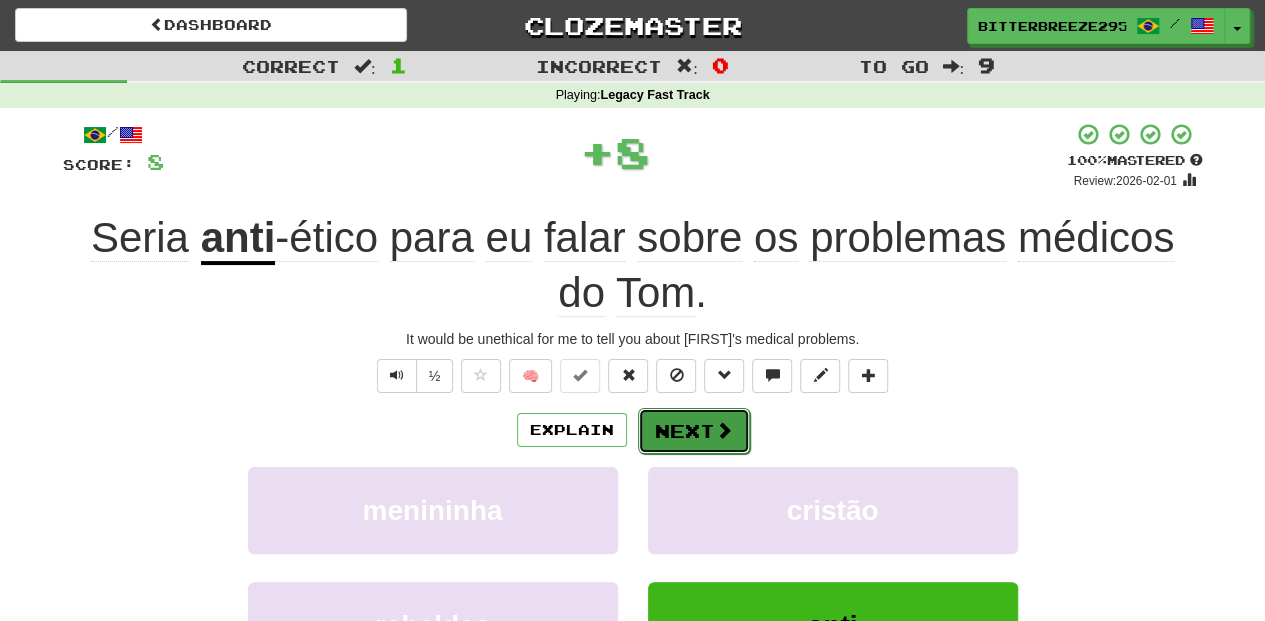 click on "Next" at bounding box center (694, 431) 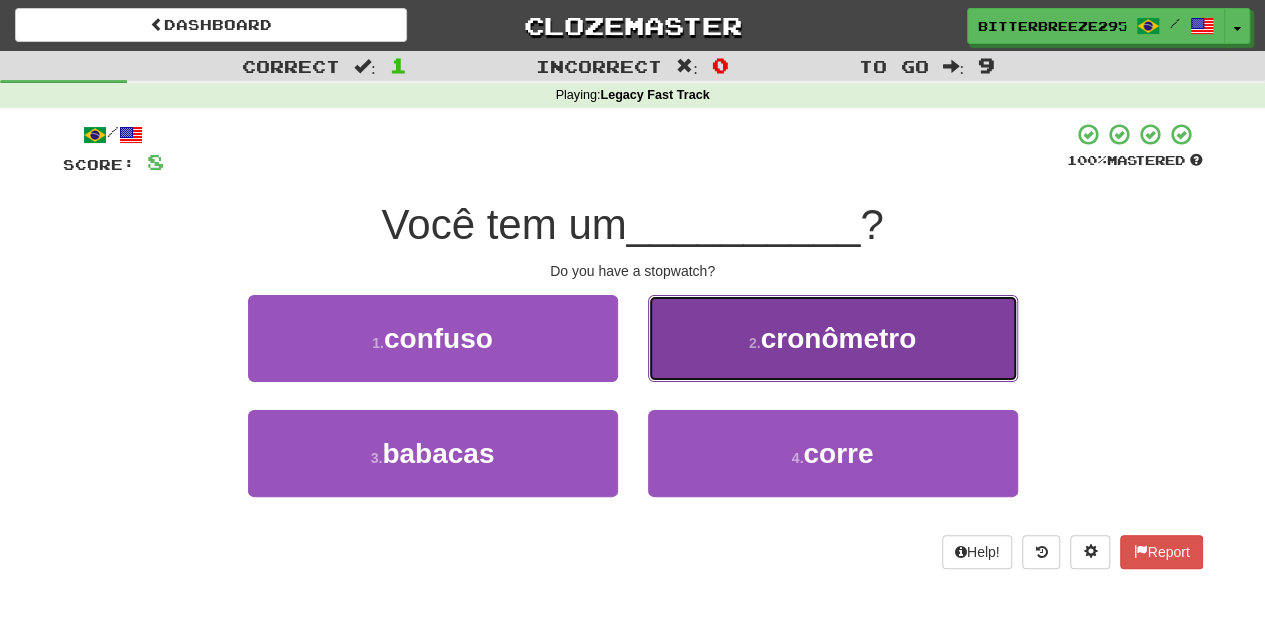 click on "2 .  cronômetro" at bounding box center (833, 338) 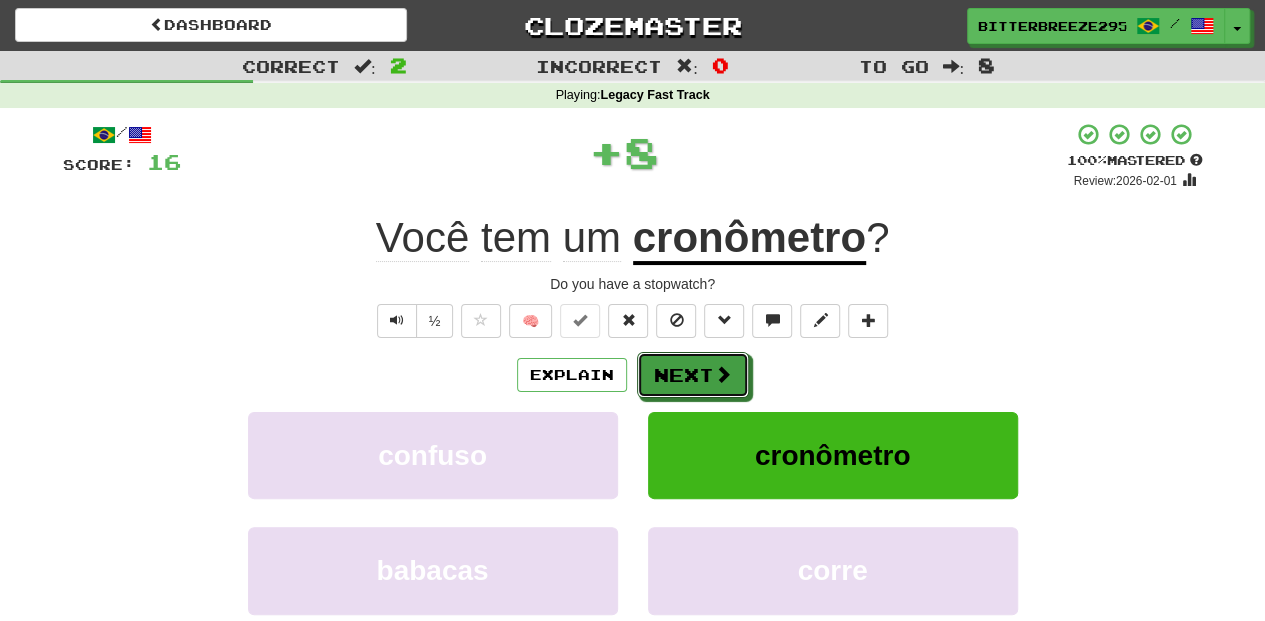 click on "Next" at bounding box center (693, 375) 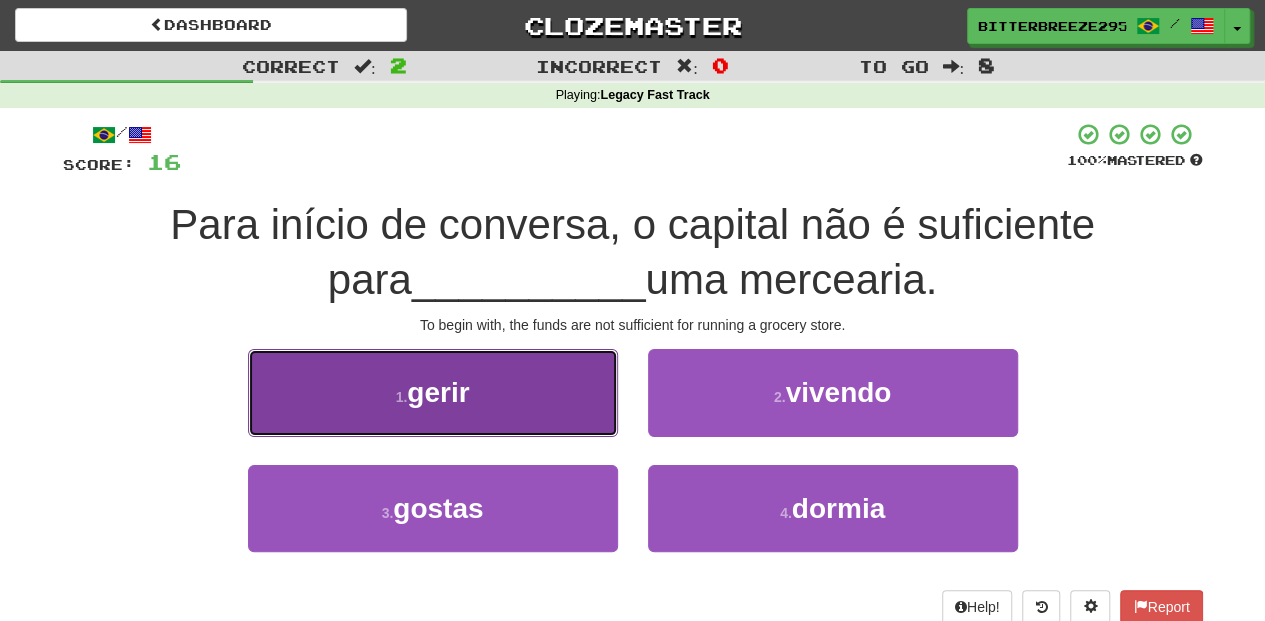 click on "1 .  gerir" at bounding box center [433, 392] 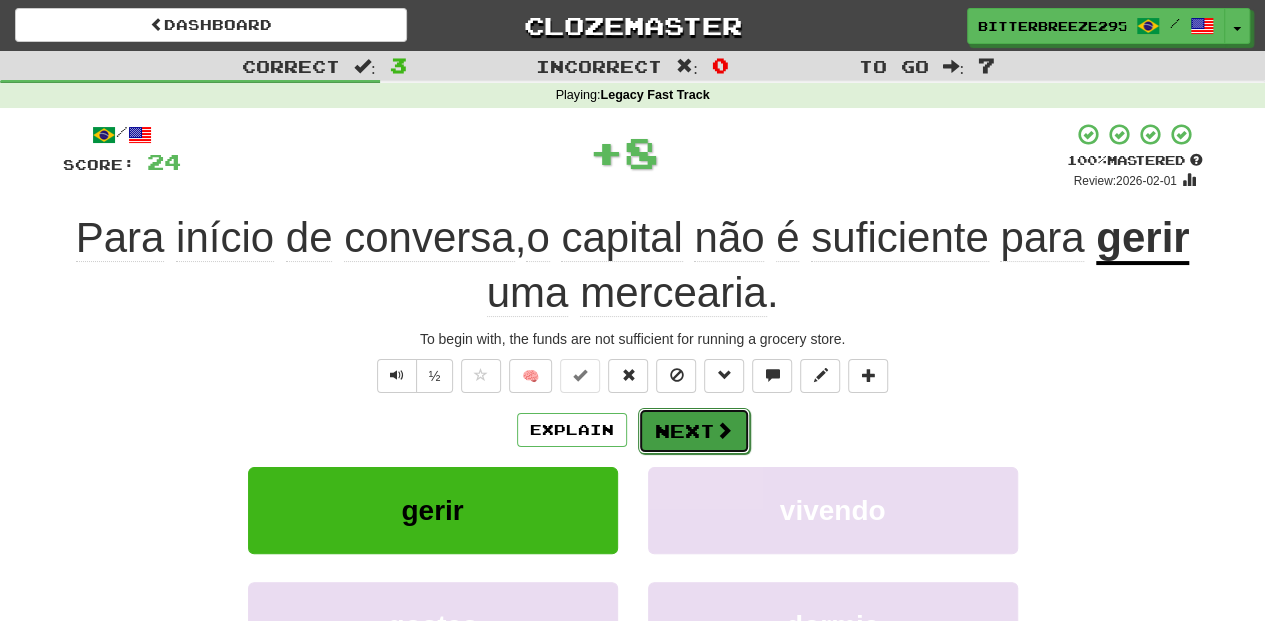 click on "Next" at bounding box center (694, 431) 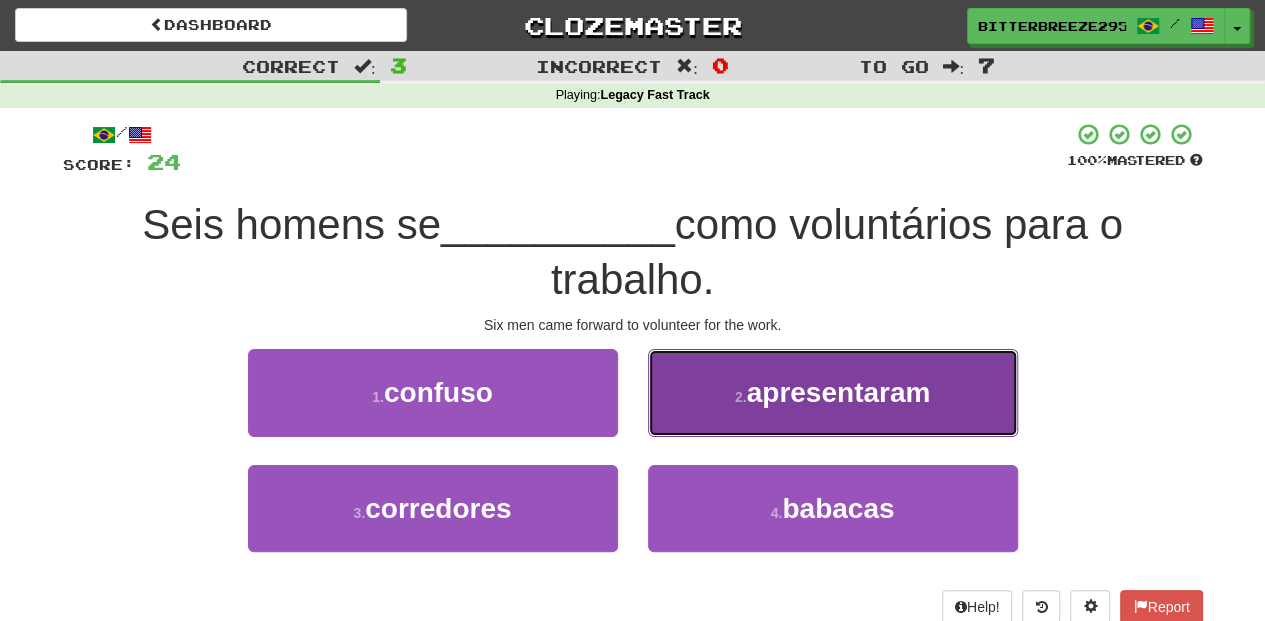 click on "2 .  apresentaram" at bounding box center [833, 392] 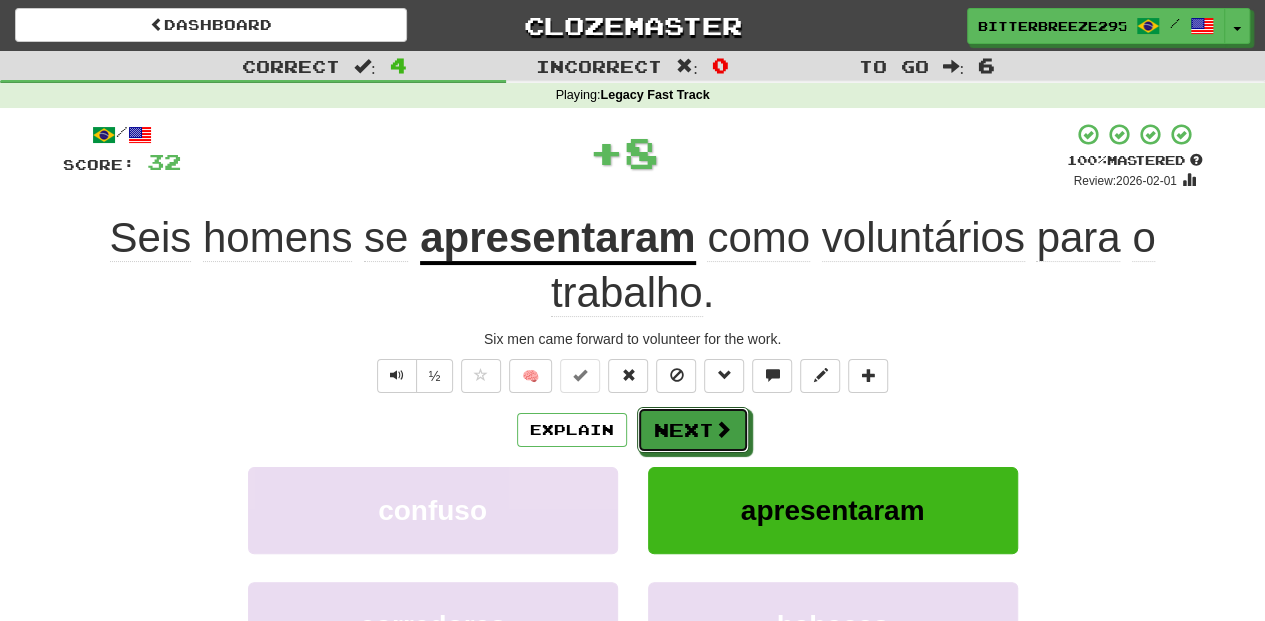 click on "Next" at bounding box center [693, 430] 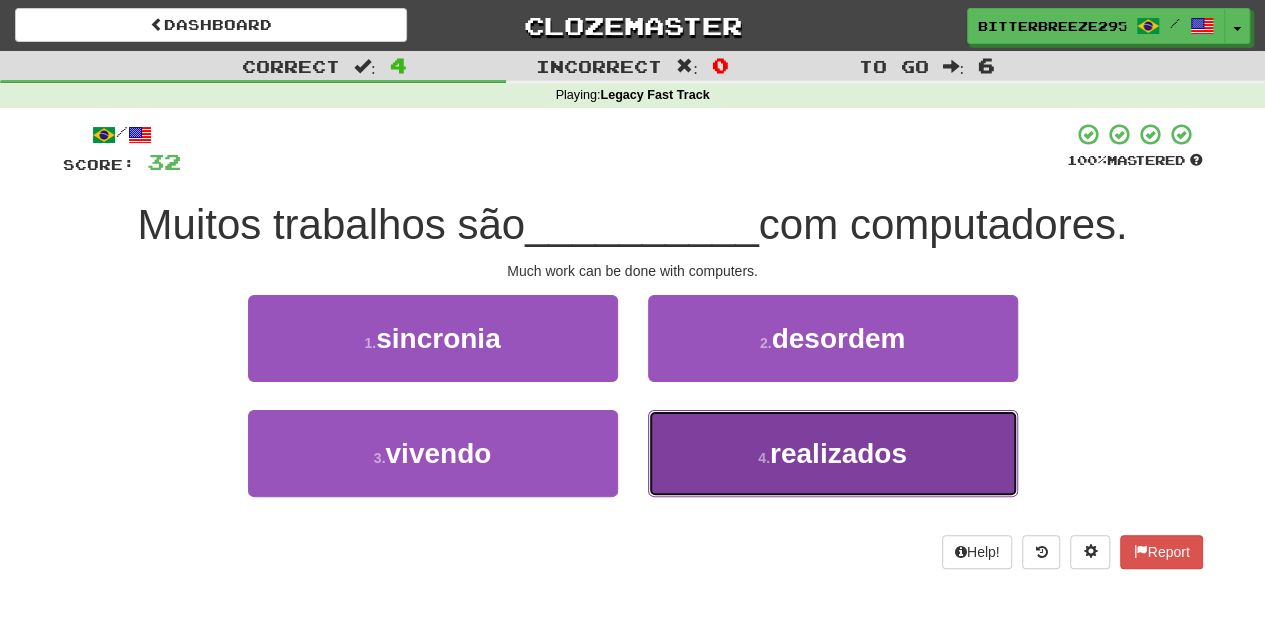 click on "4 .  realizados" at bounding box center (833, 453) 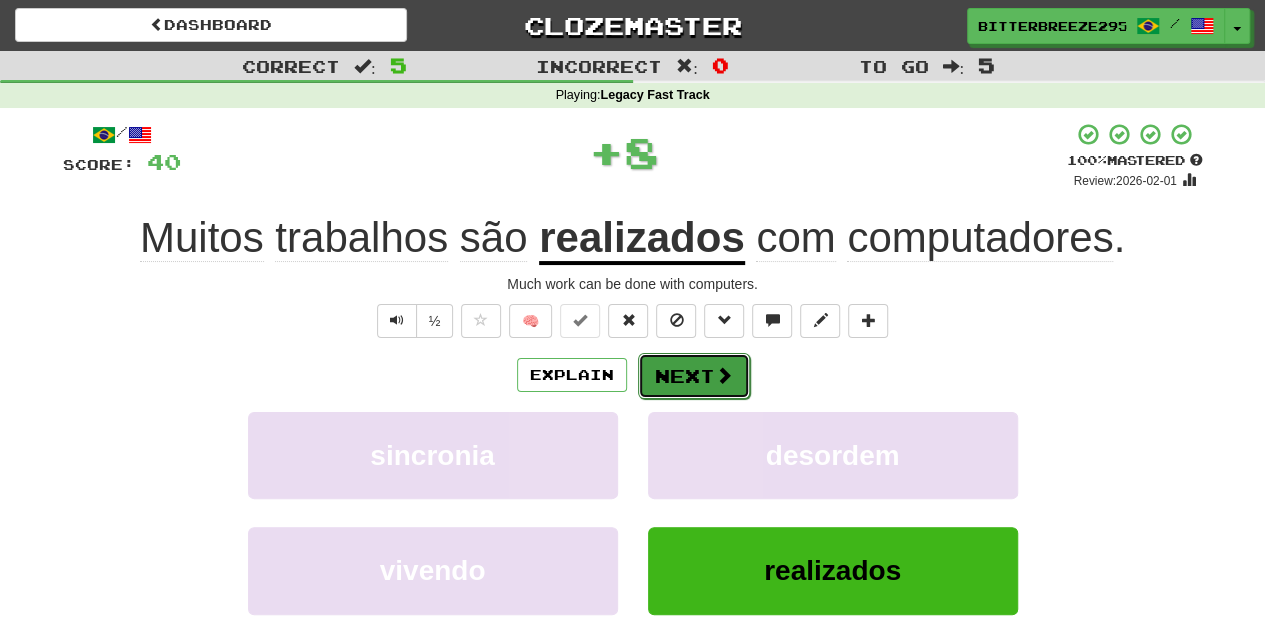 click on "Next" at bounding box center (694, 376) 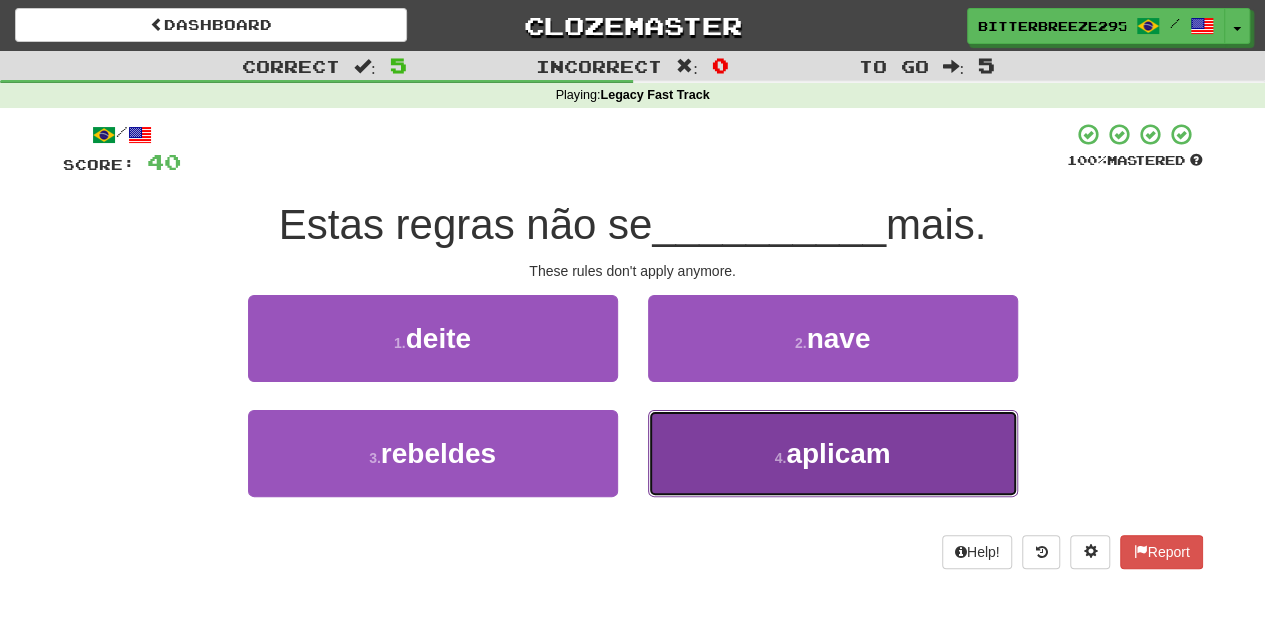 click on "4 .  aplicam" at bounding box center [833, 453] 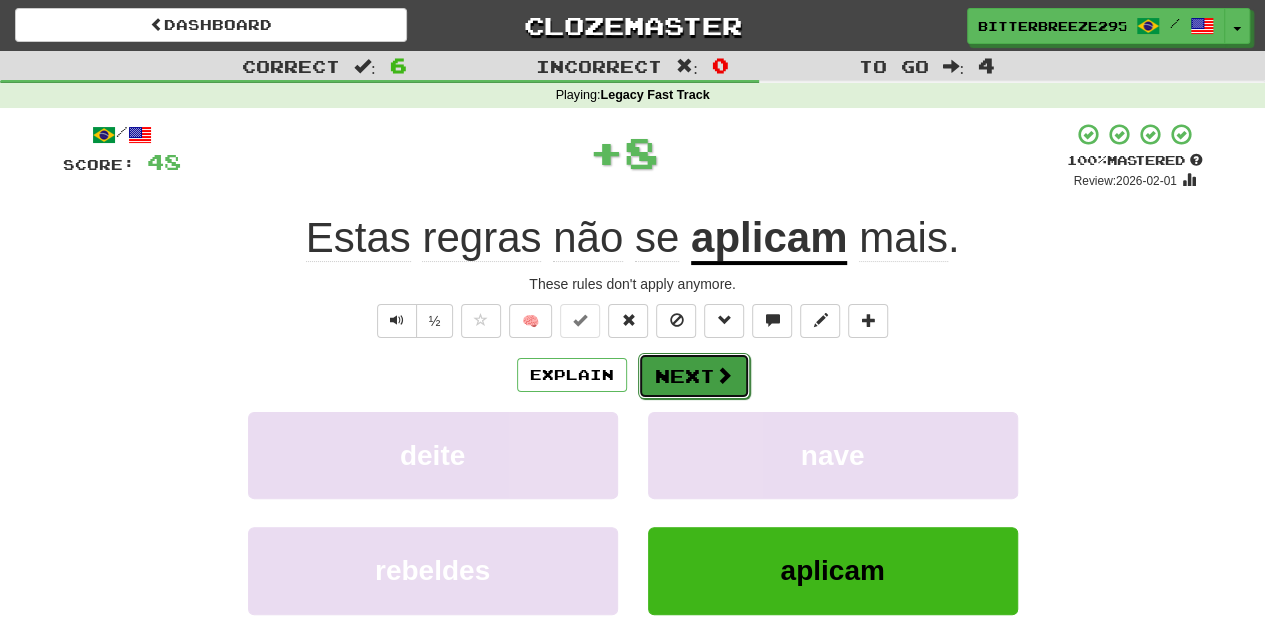 click on "Next" at bounding box center [694, 376] 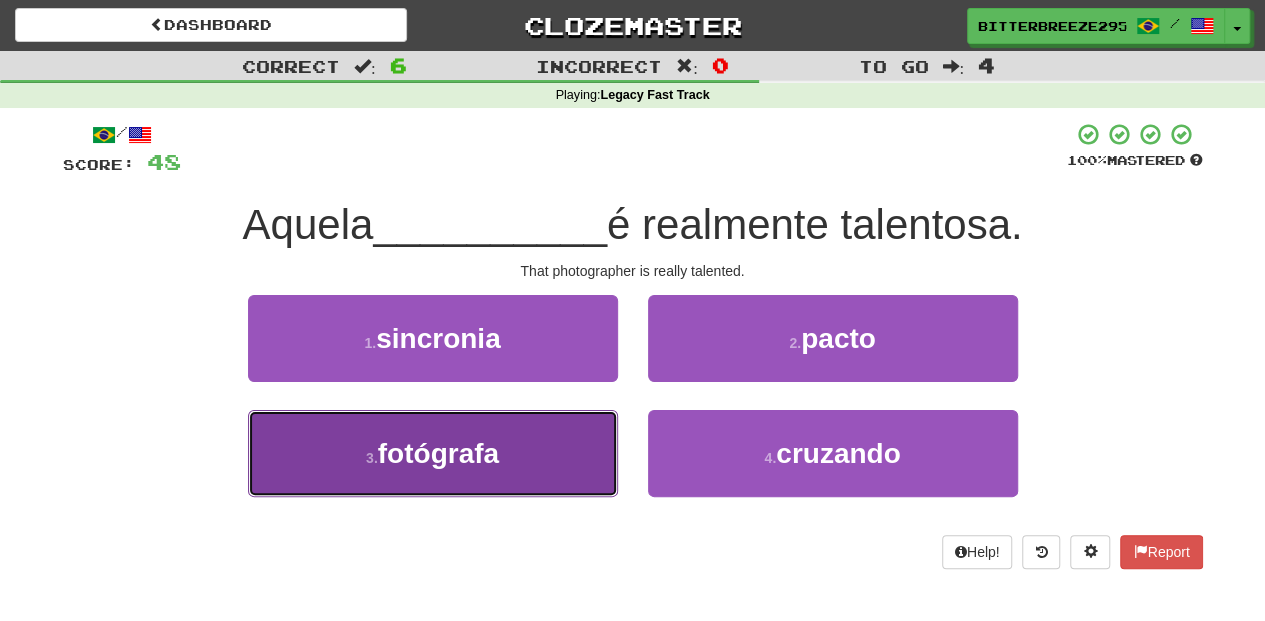 click on "3 .  fotógrafa" at bounding box center [433, 453] 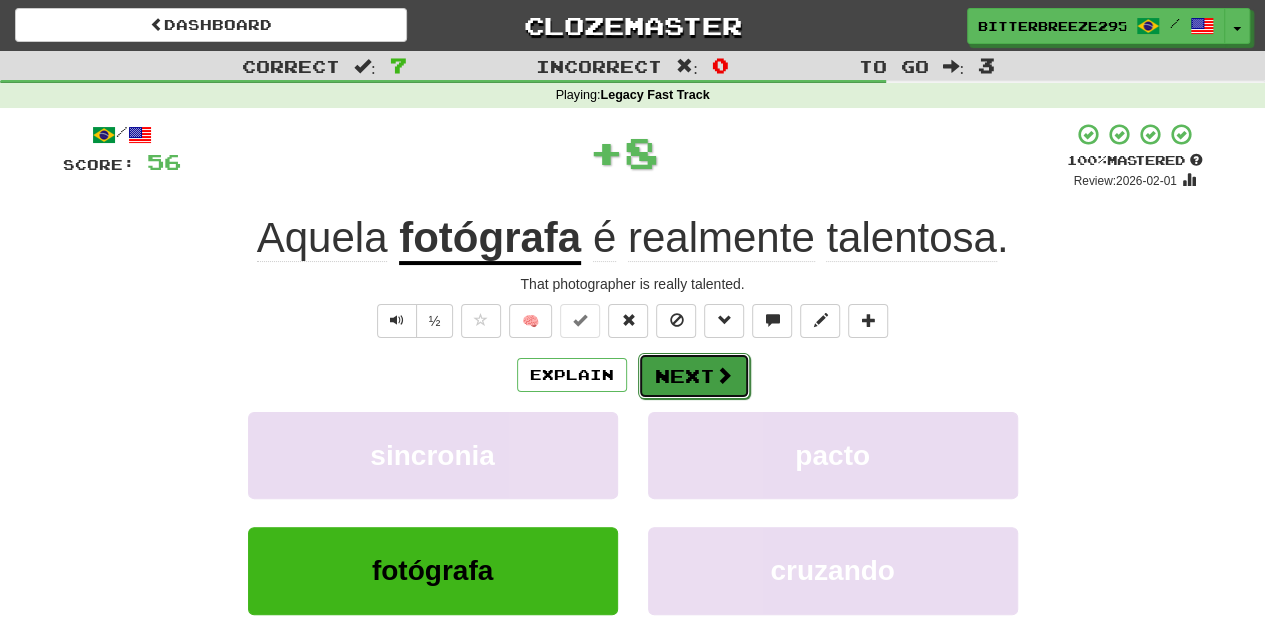 click on "Next" at bounding box center [694, 376] 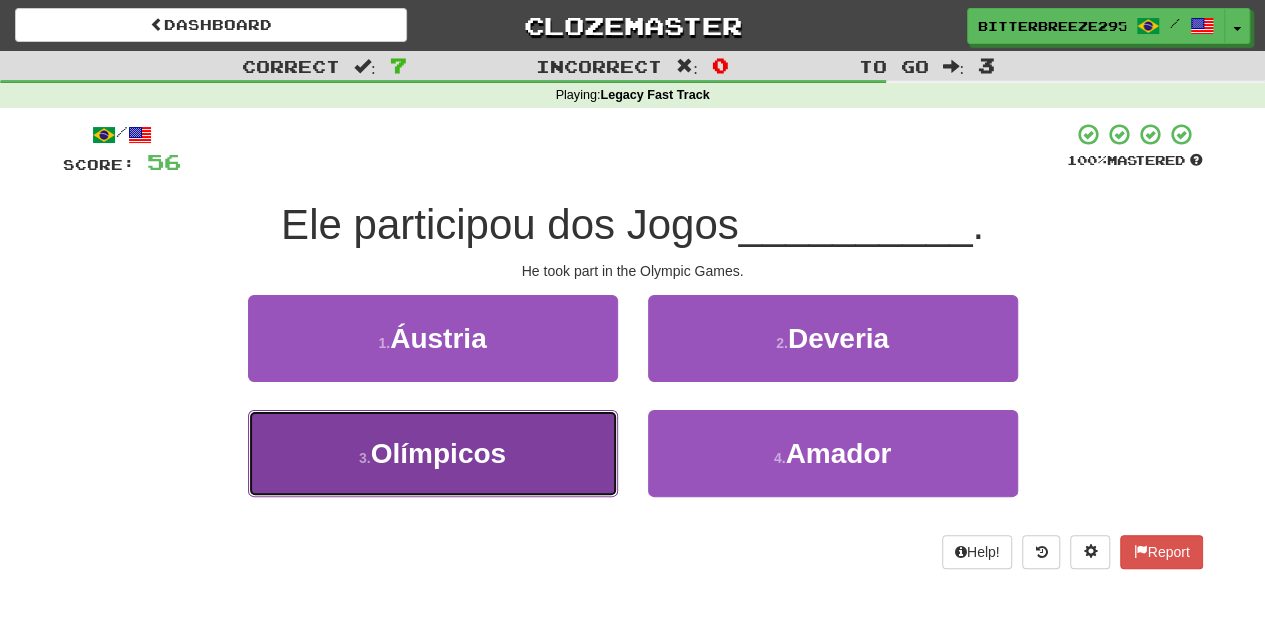 click on "3 .  Olímpicos" at bounding box center (433, 453) 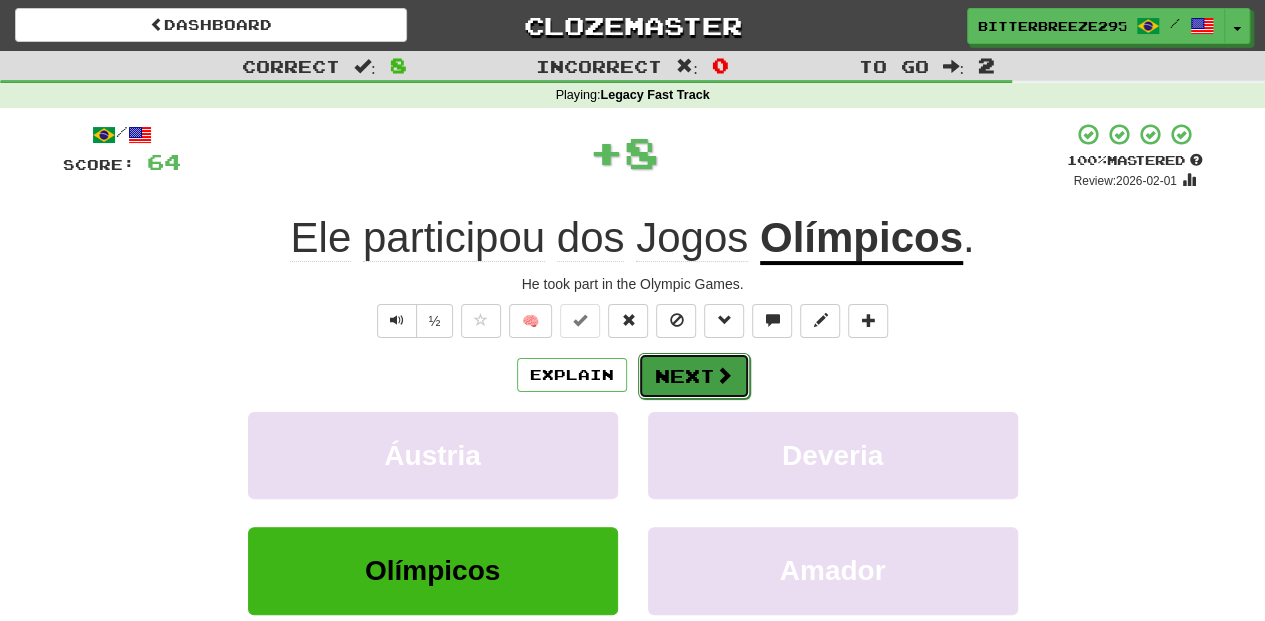 click on "Next" at bounding box center (694, 376) 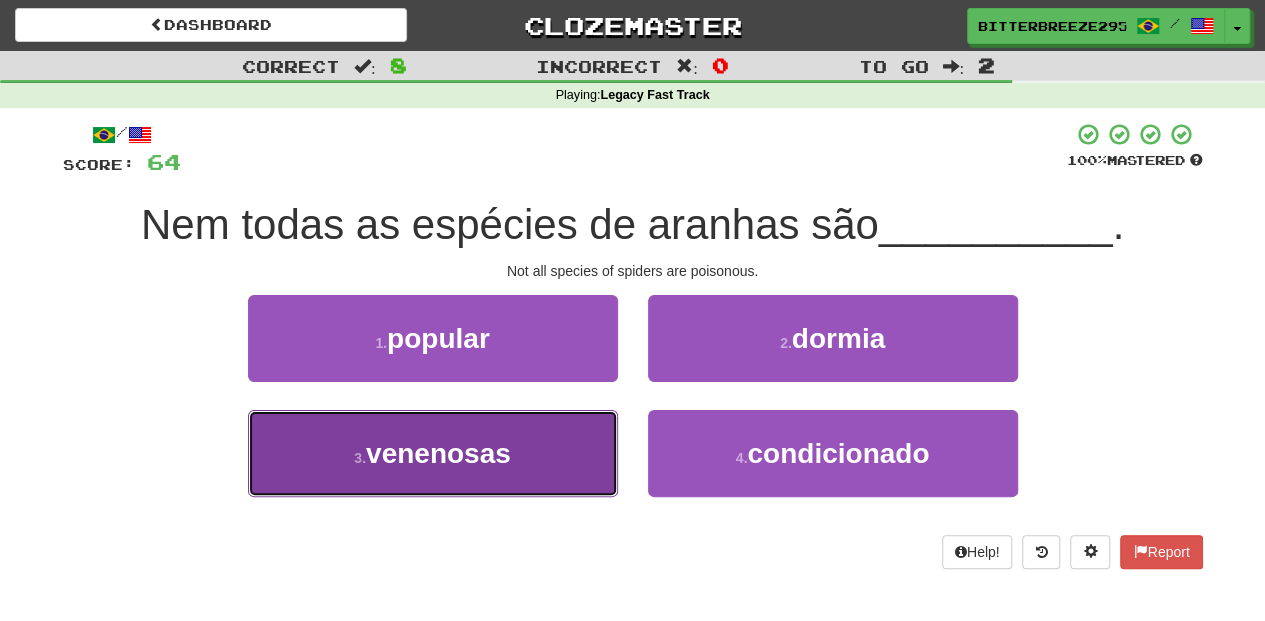click on "3 .  venenosas" at bounding box center [433, 453] 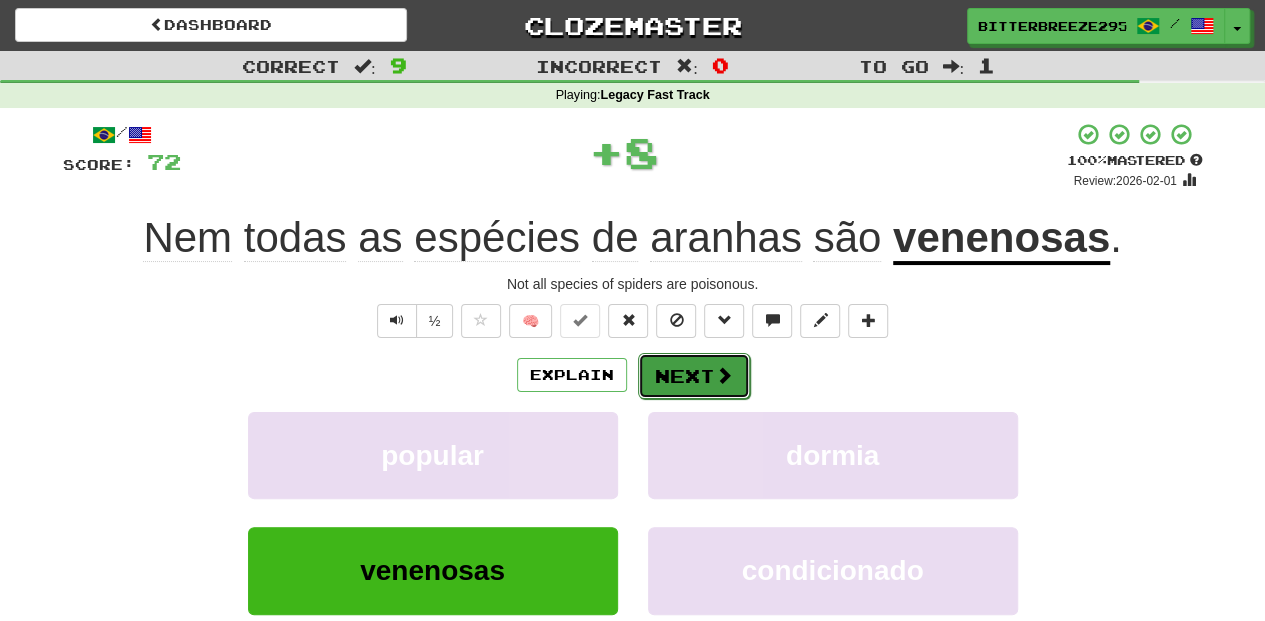 click on "Next" at bounding box center (694, 376) 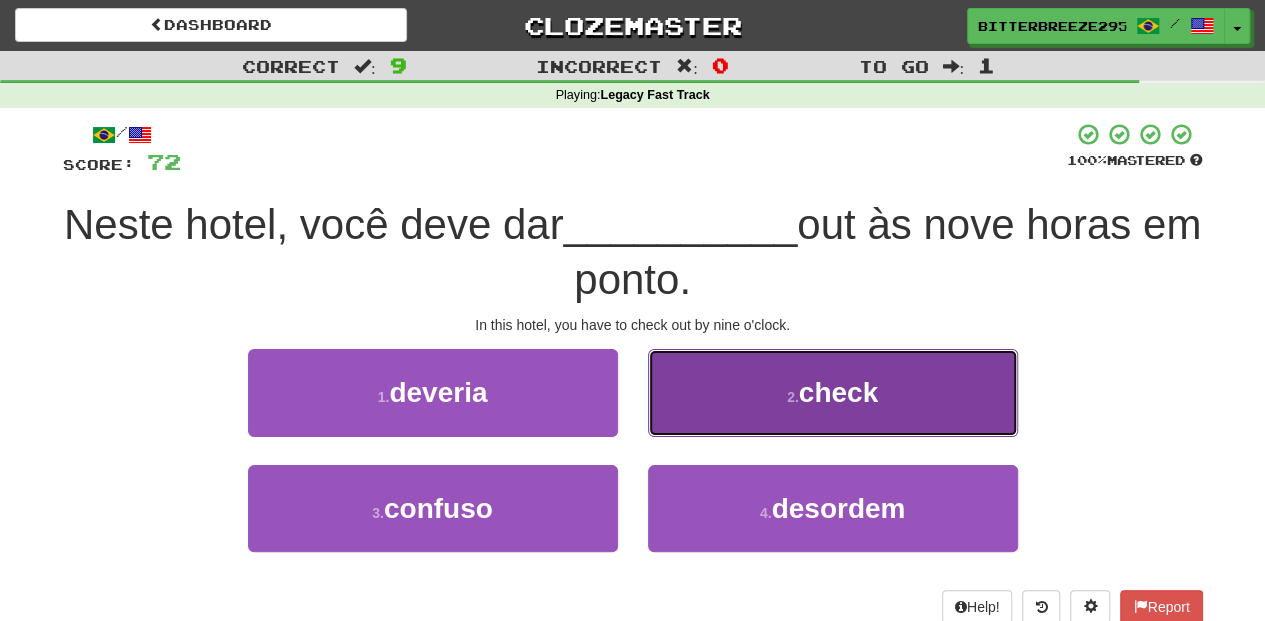 click on "2 .  check" at bounding box center [833, 392] 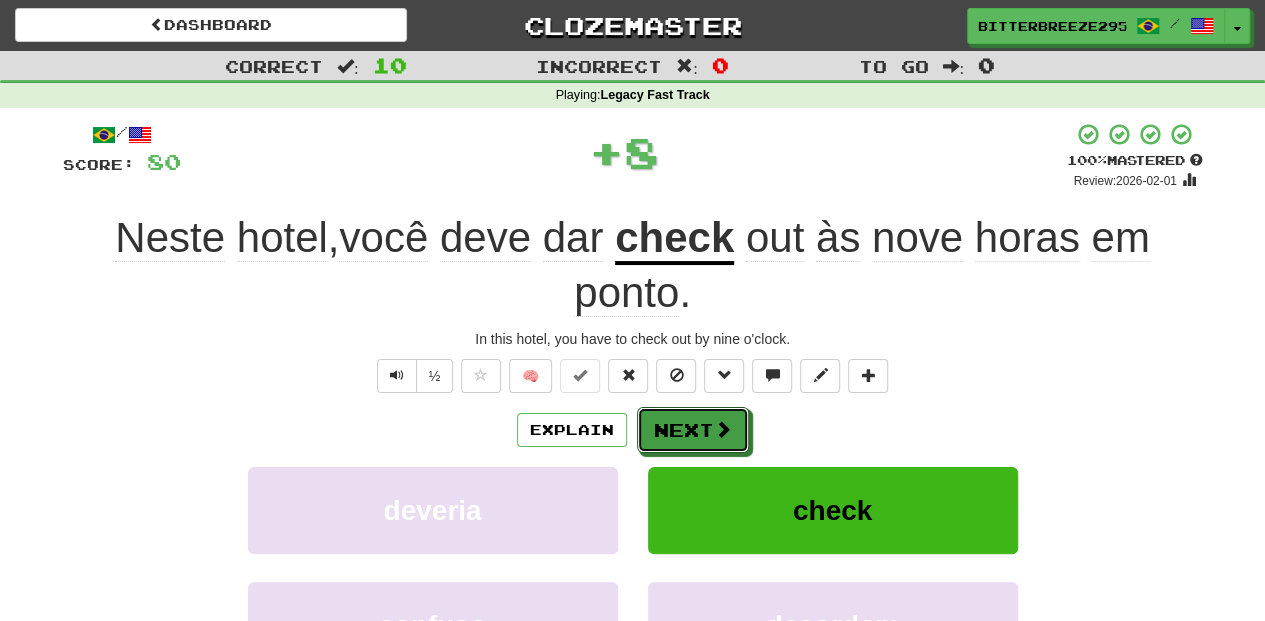 click on "Next" at bounding box center (693, 430) 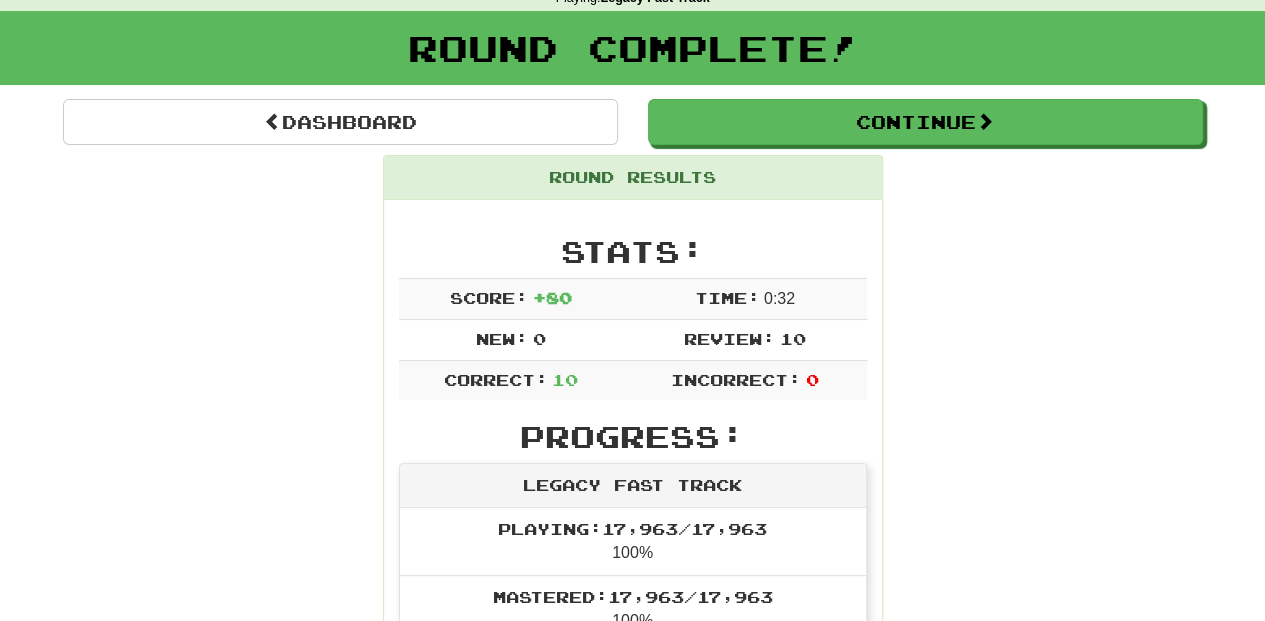 scroll, scrollTop: 66, scrollLeft: 0, axis: vertical 